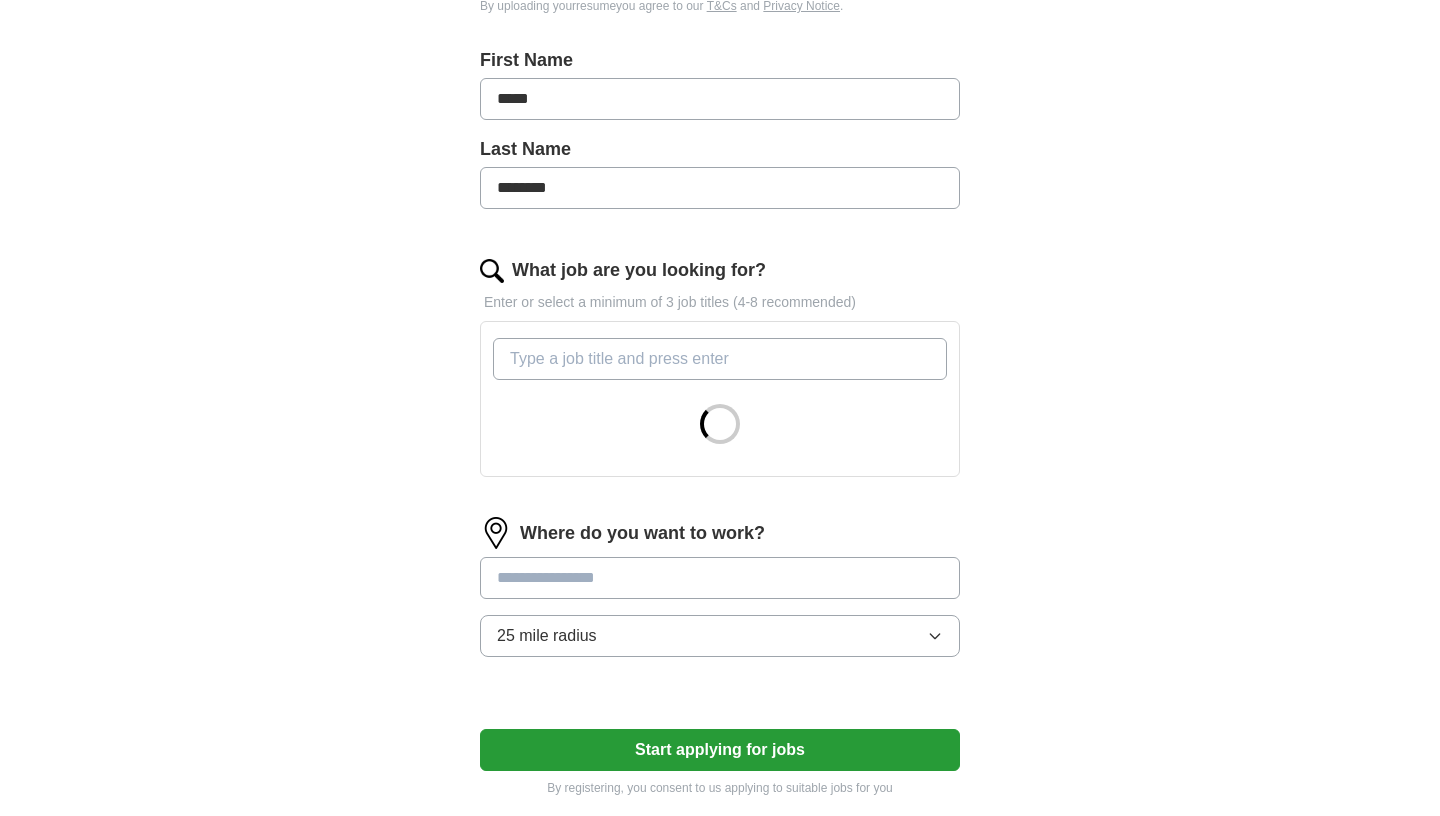 scroll, scrollTop: 419, scrollLeft: 0, axis: vertical 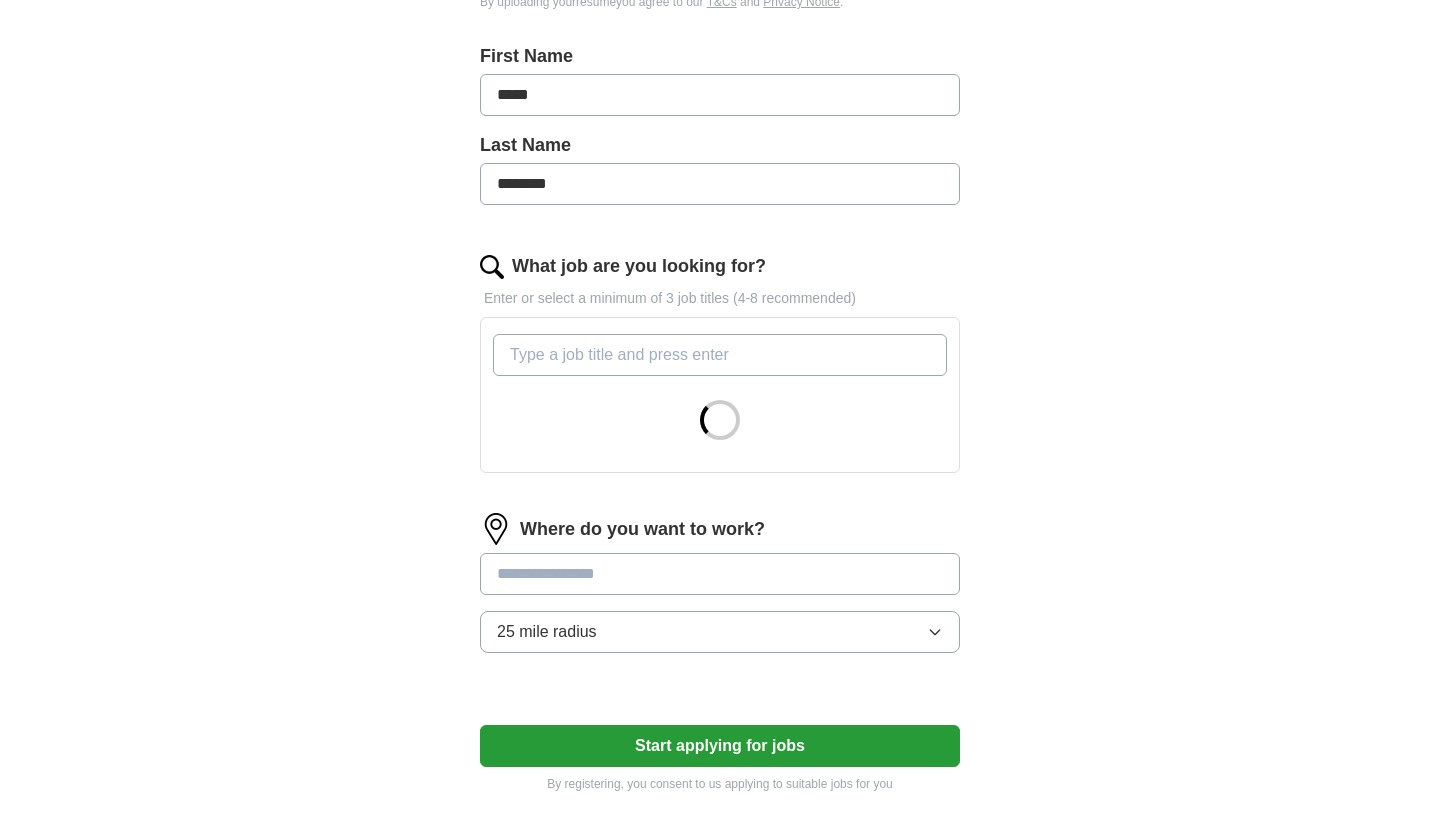 click on "What job are you looking for?" at bounding box center [720, 355] 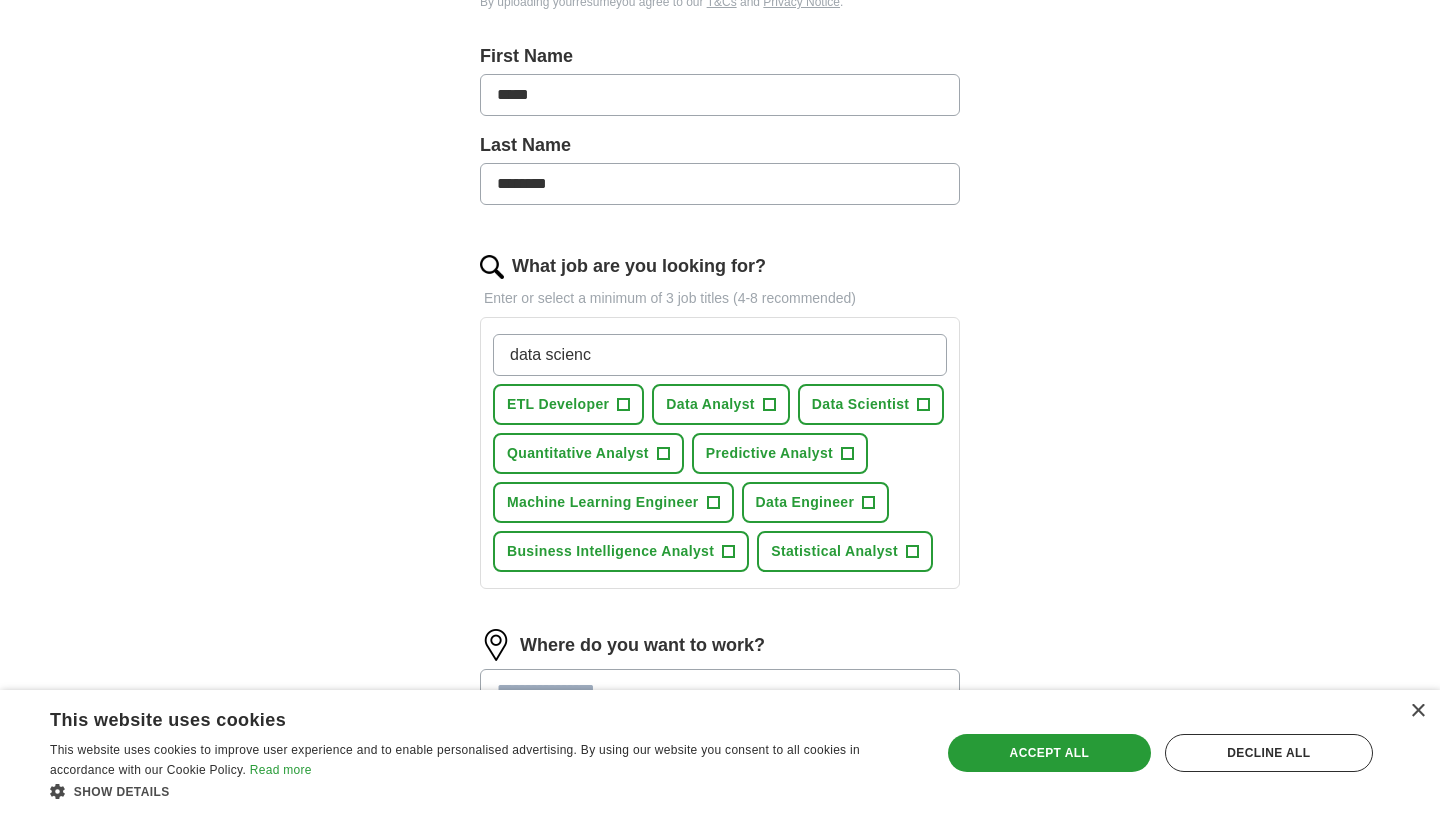 type on "data science" 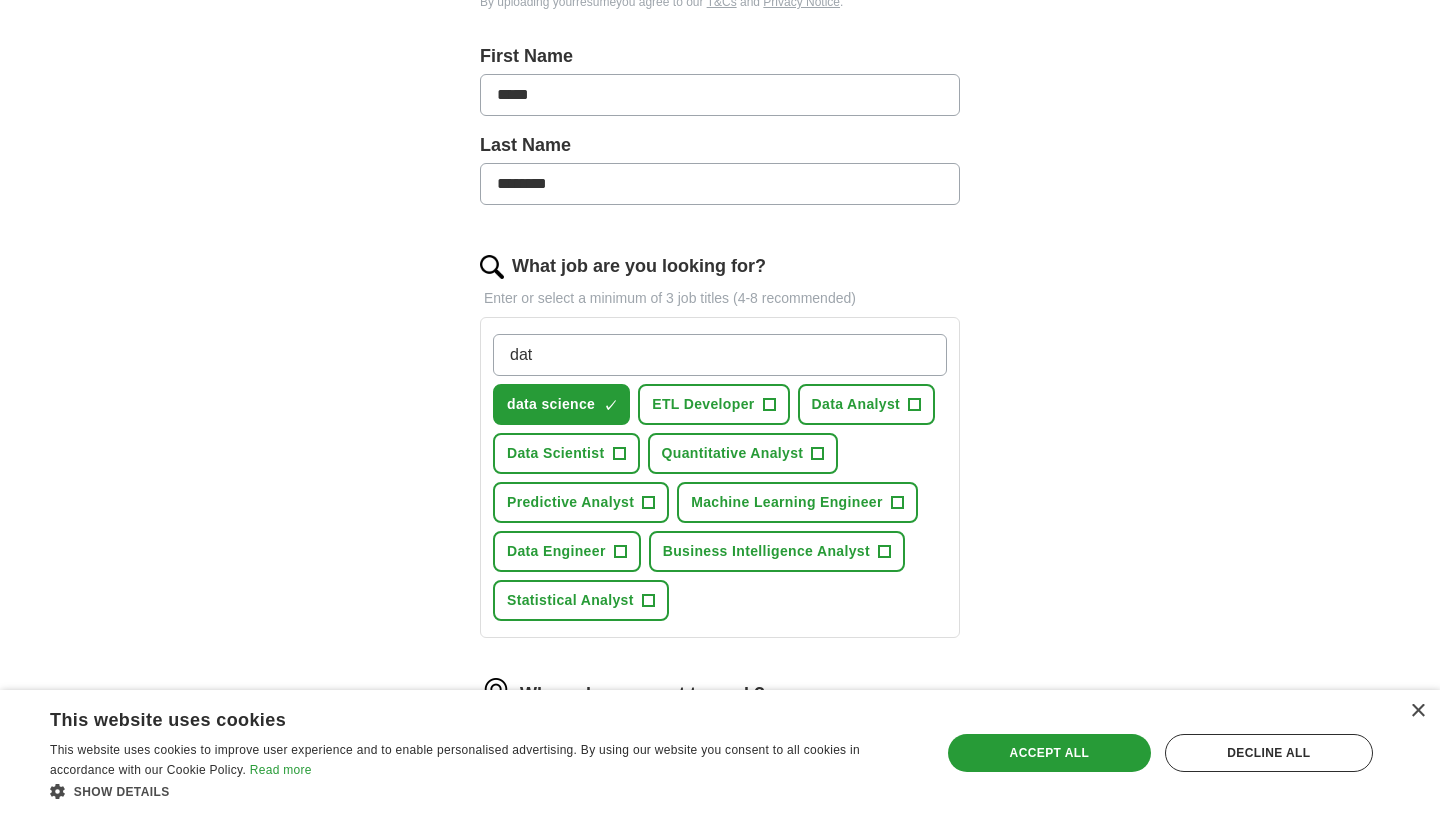 type on "dat" 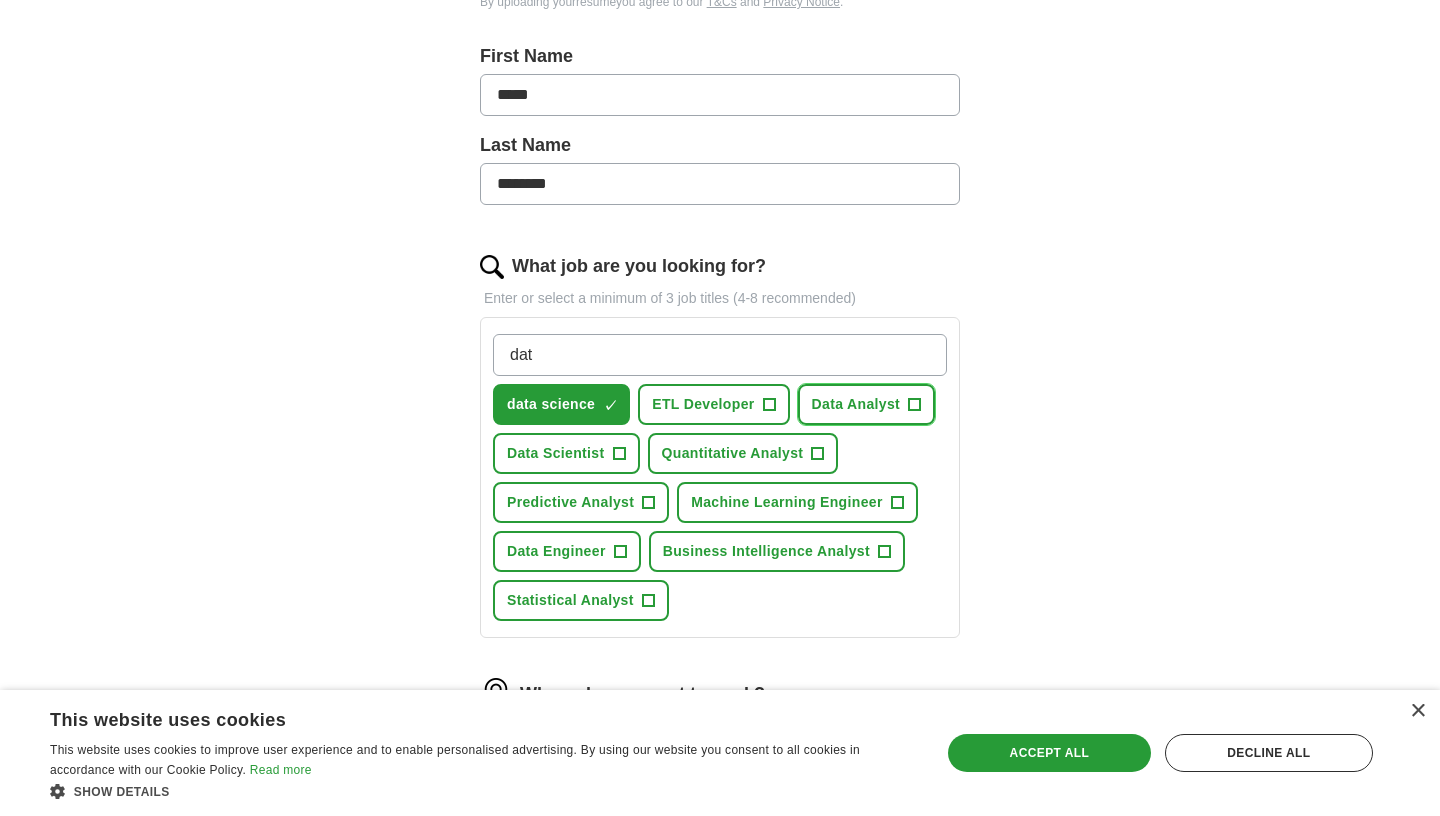 click on "+" at bounding box center (915, 405) 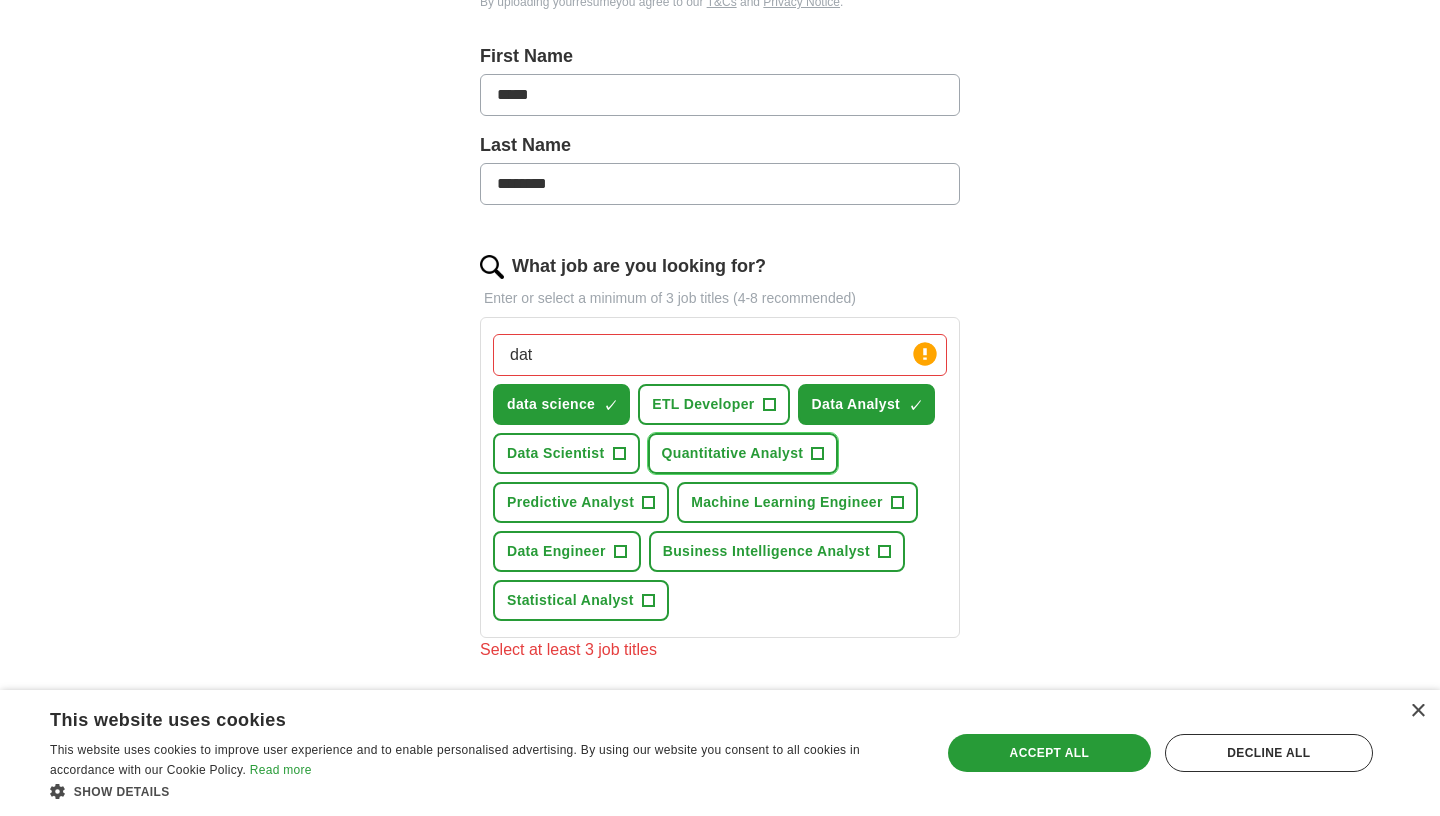click on "+" at bounding box center (818, 454) 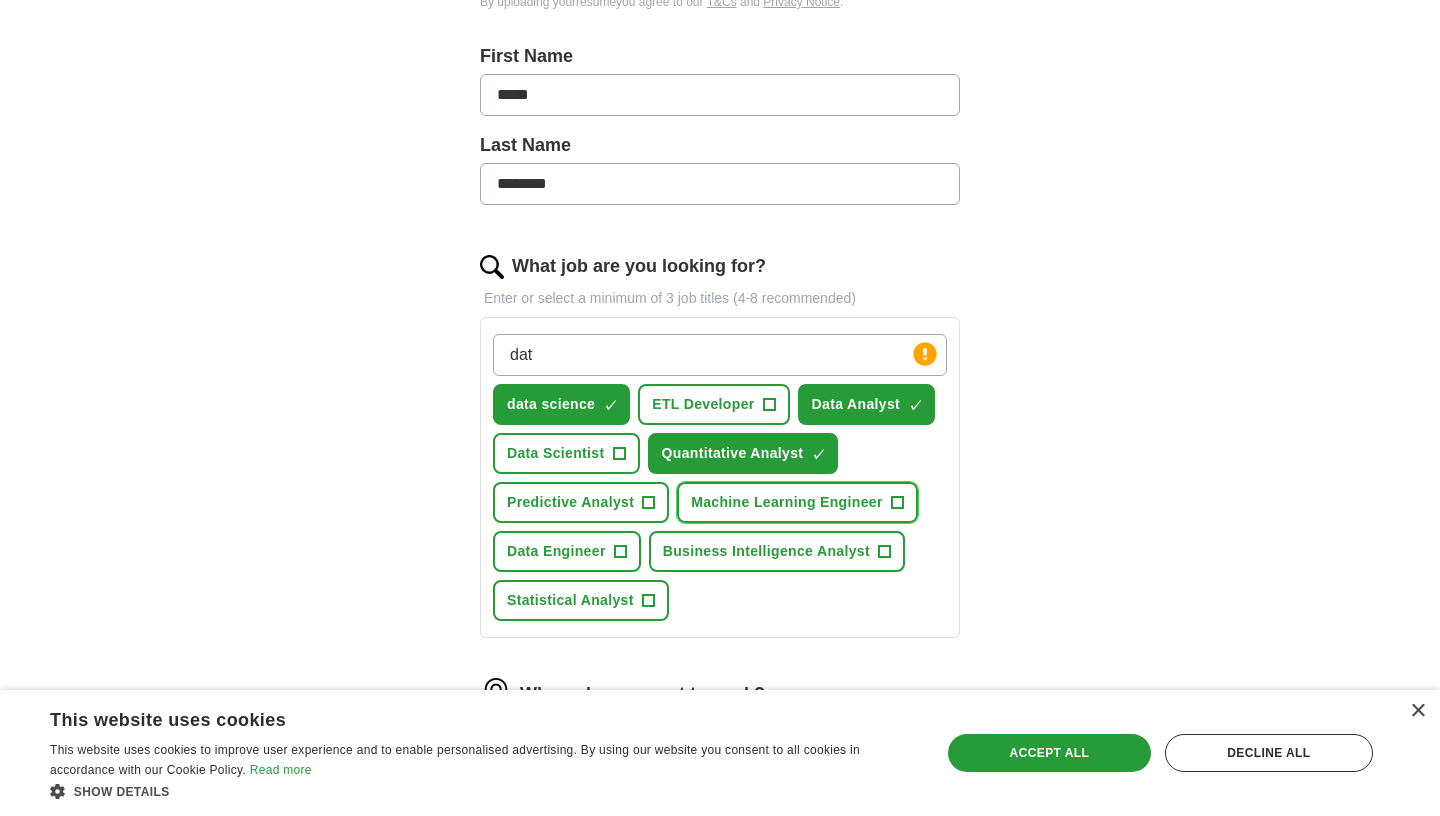 click on "Machine Learning Engineer" at bounding box center [787, 502] 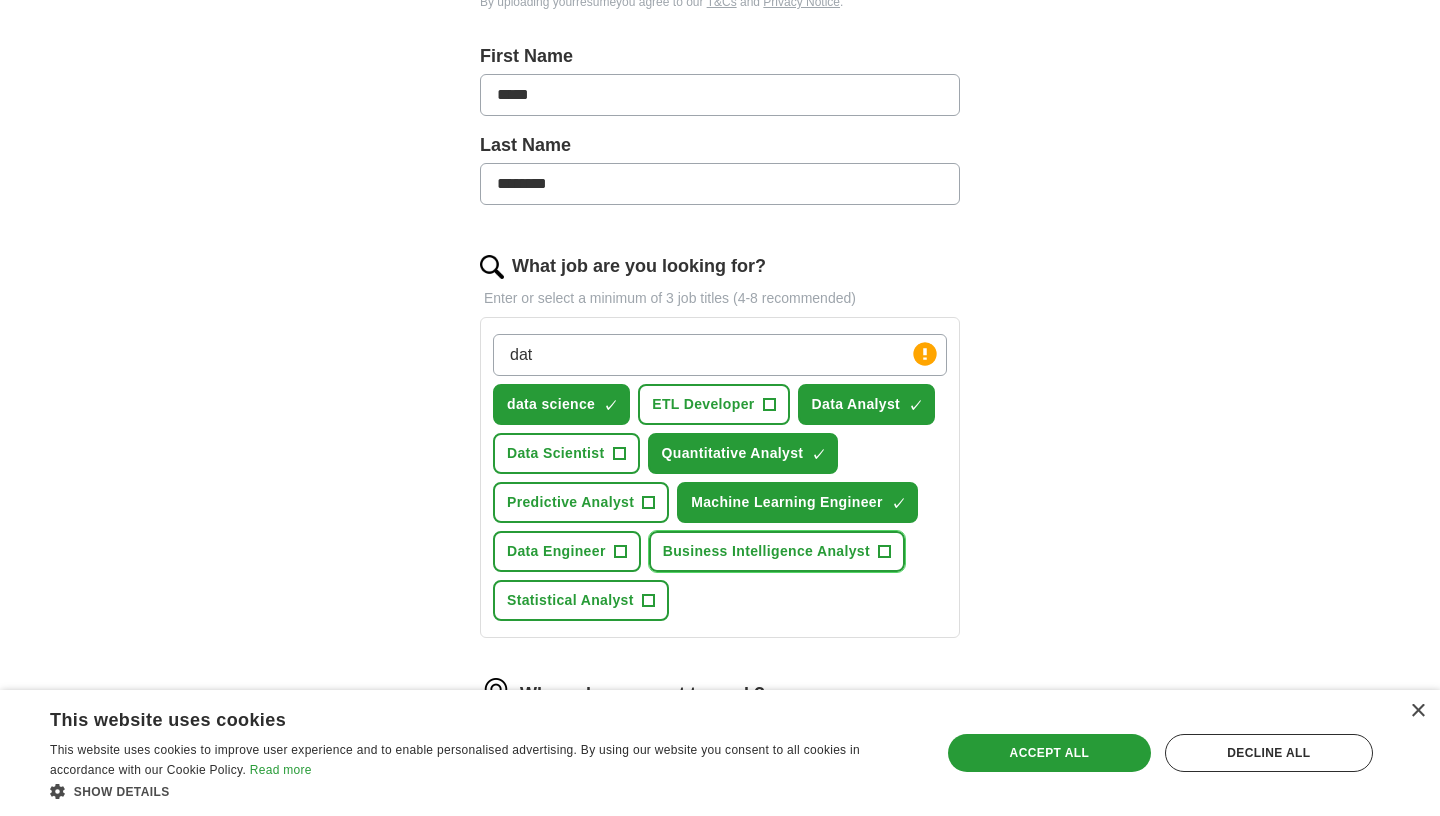 click on "Business Intelligence Analyst" at bounding box center (766, 551) 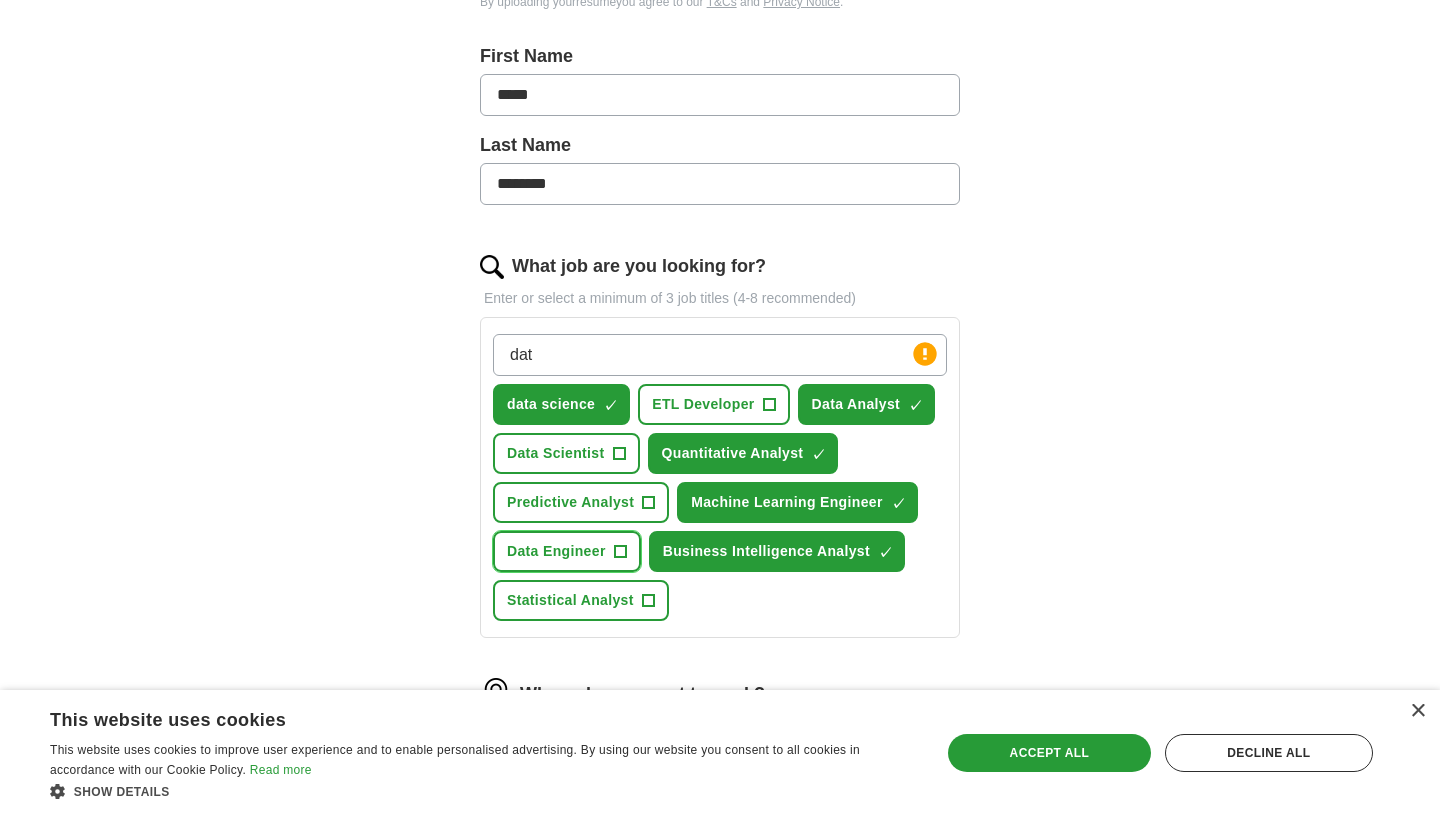 click on "Data Engineer" at bounding box center (556, 551) 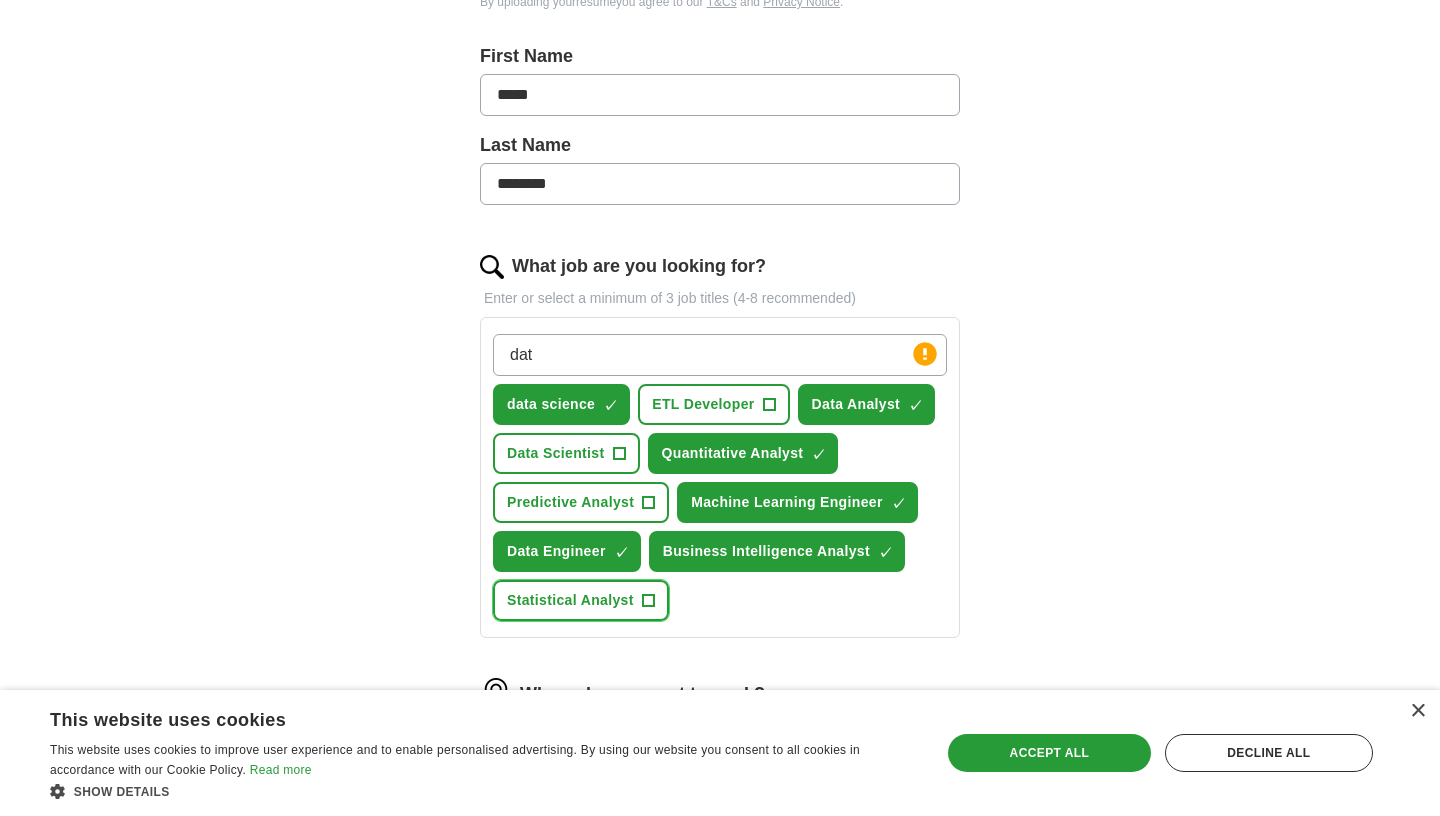 click on "Statistical Analyst" at bounding box center (570, 600) 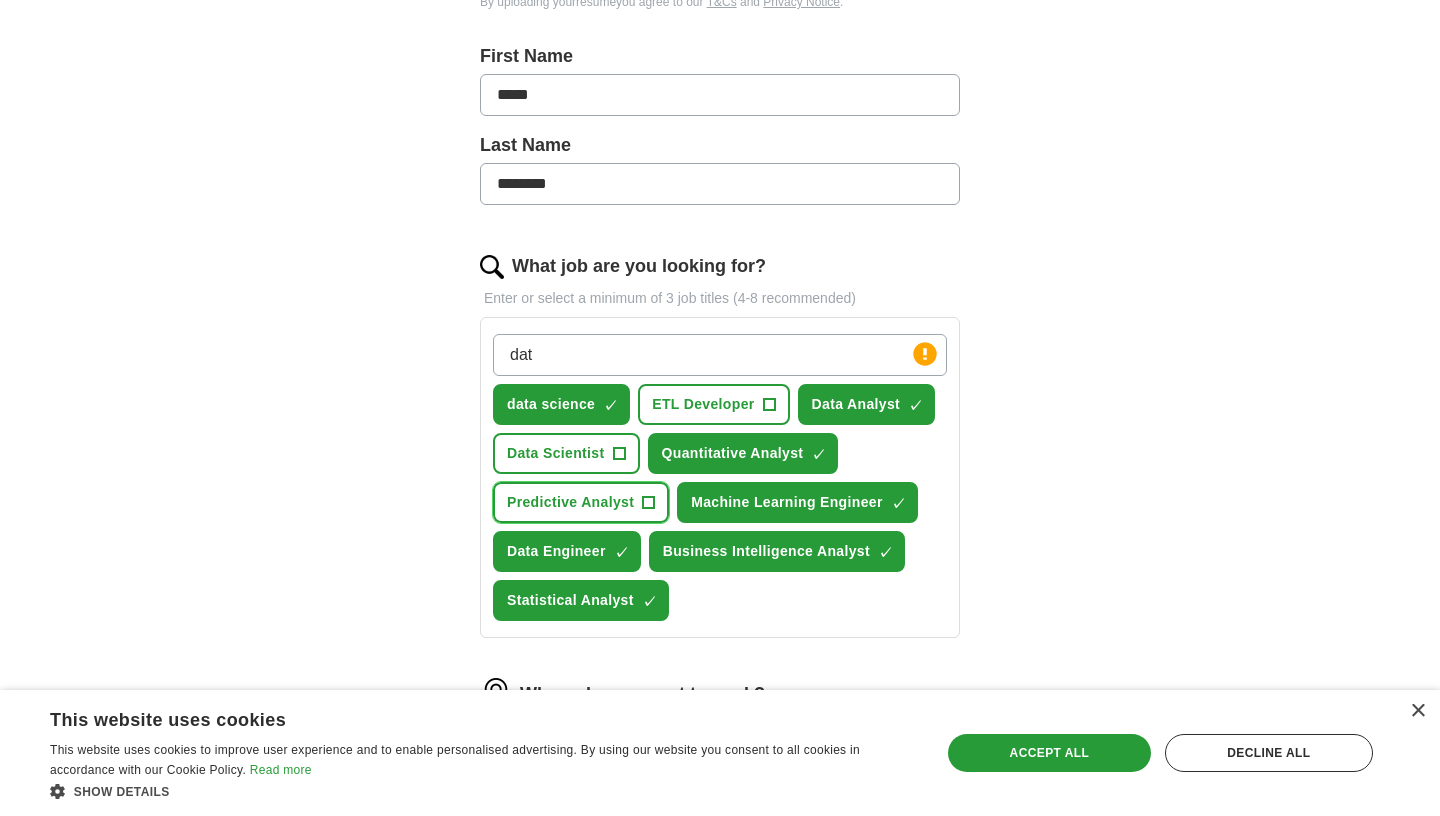 click on "Predictive Analyst +" at bounding box center (581, 502) 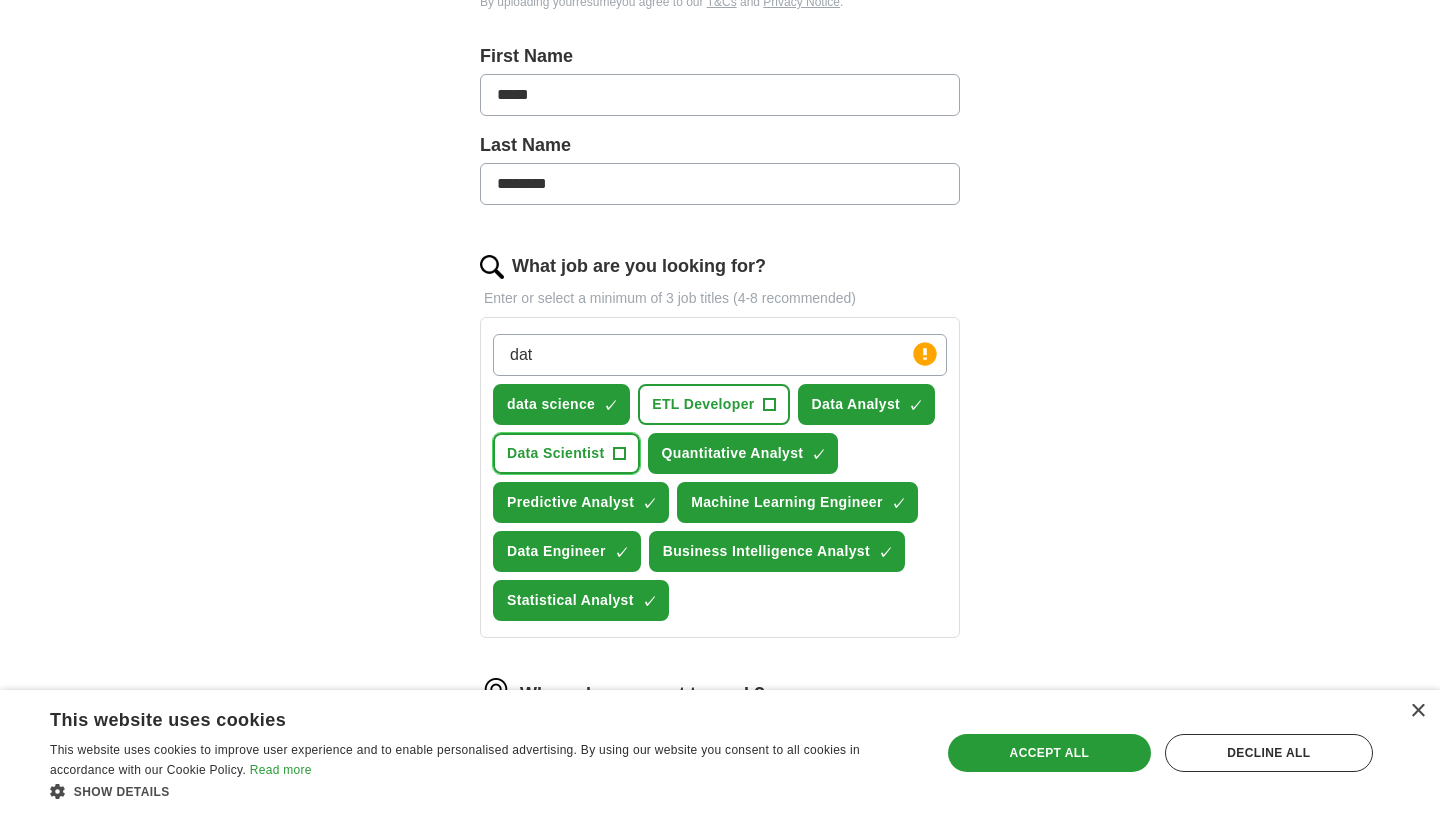 click on "Data Scientist" at bounding box center [556, 453] 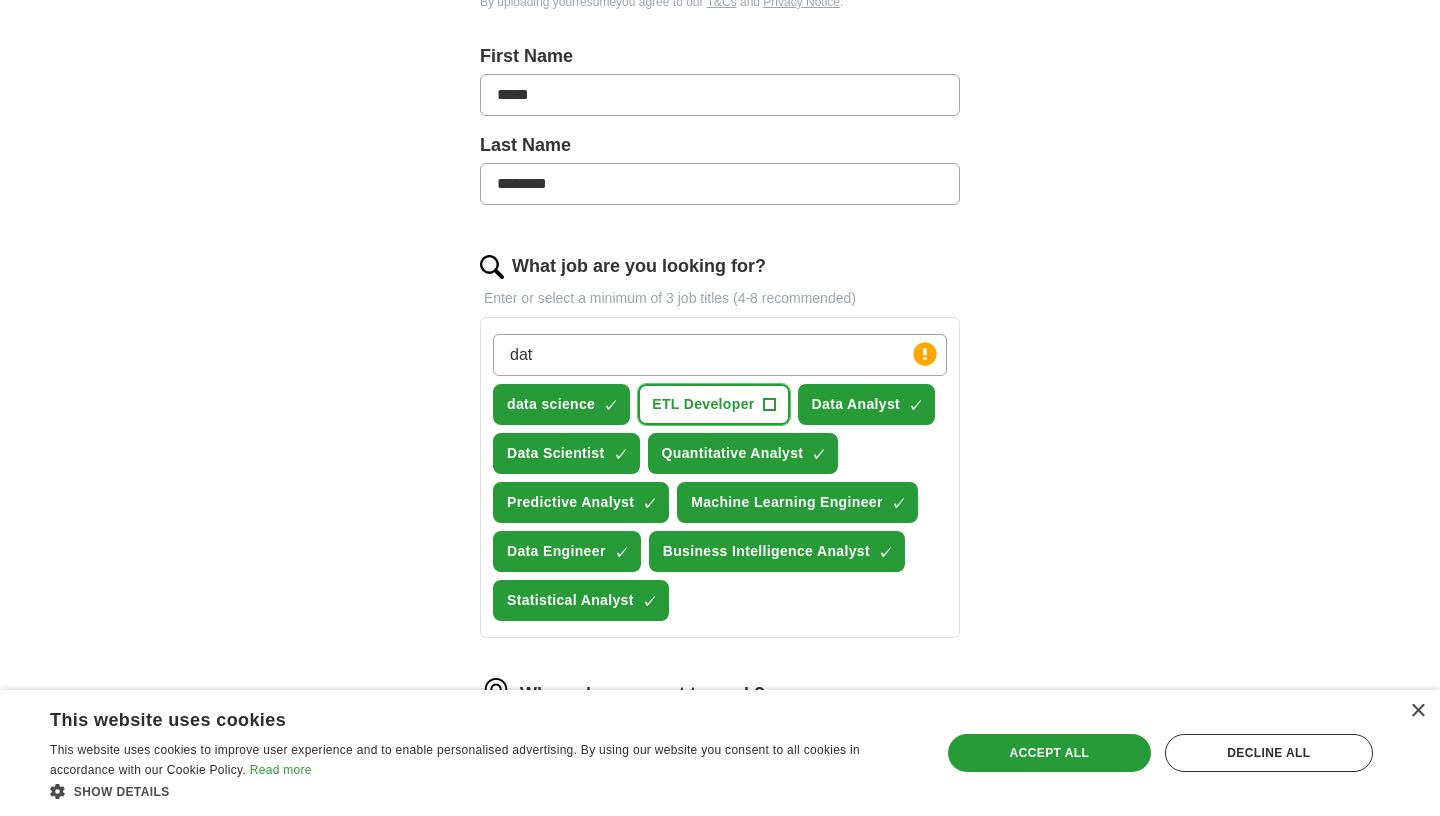 click on "ETL Developer" at bounding box center [703, 404] 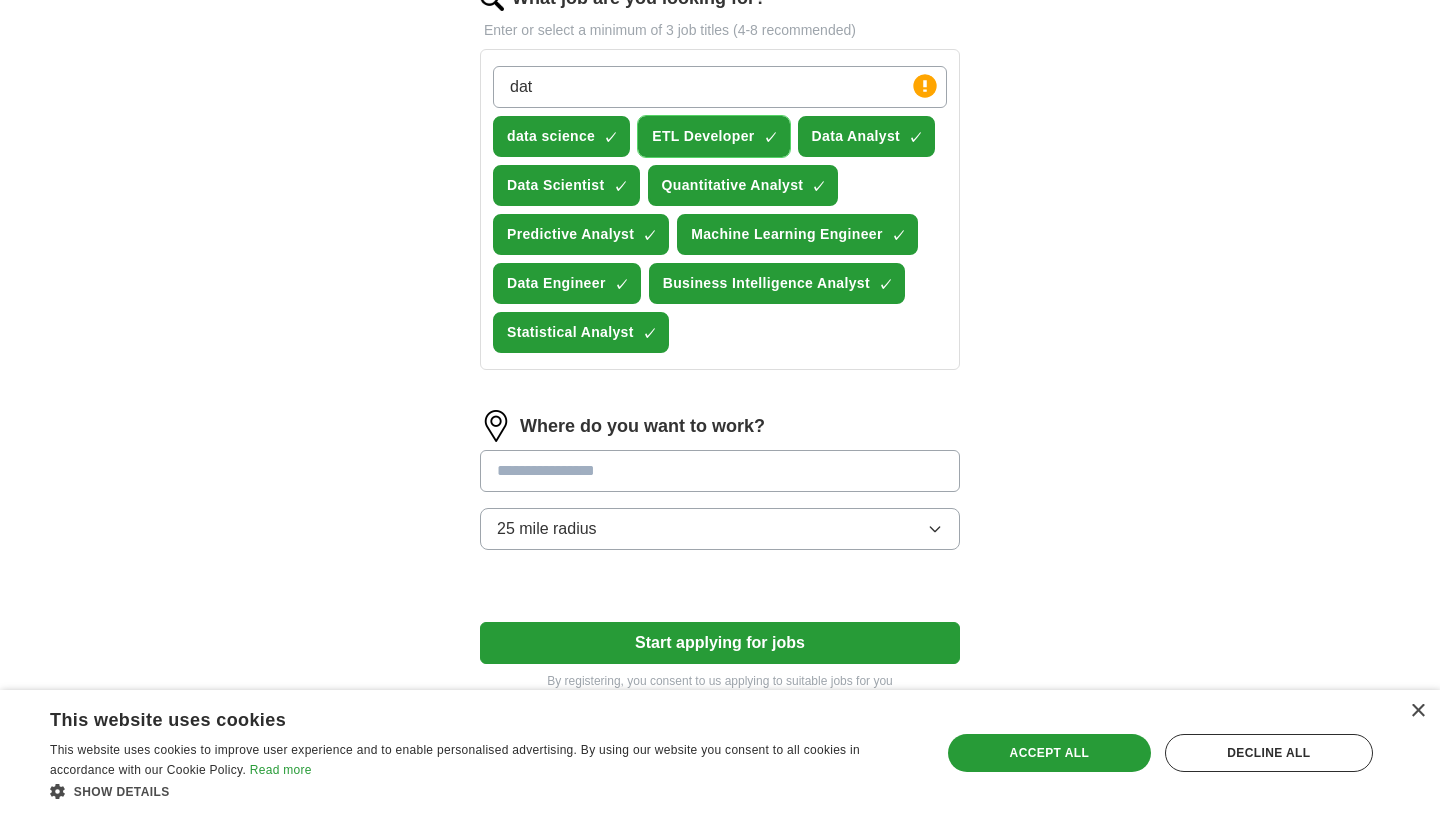 scroll, scrollTop: 712, scrollLeft: 0, axis: vertical 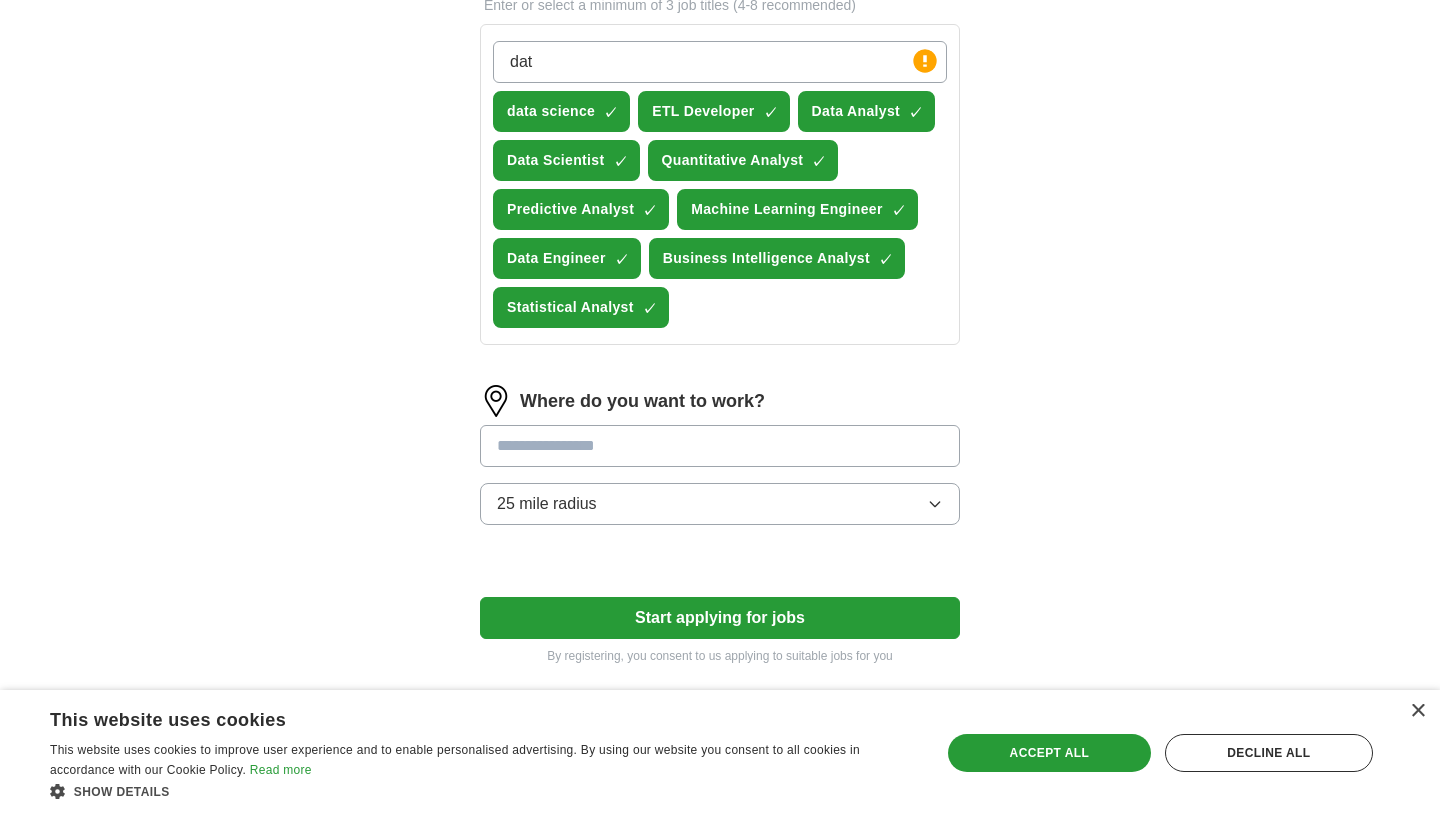 click at bounding box center [720, 446] 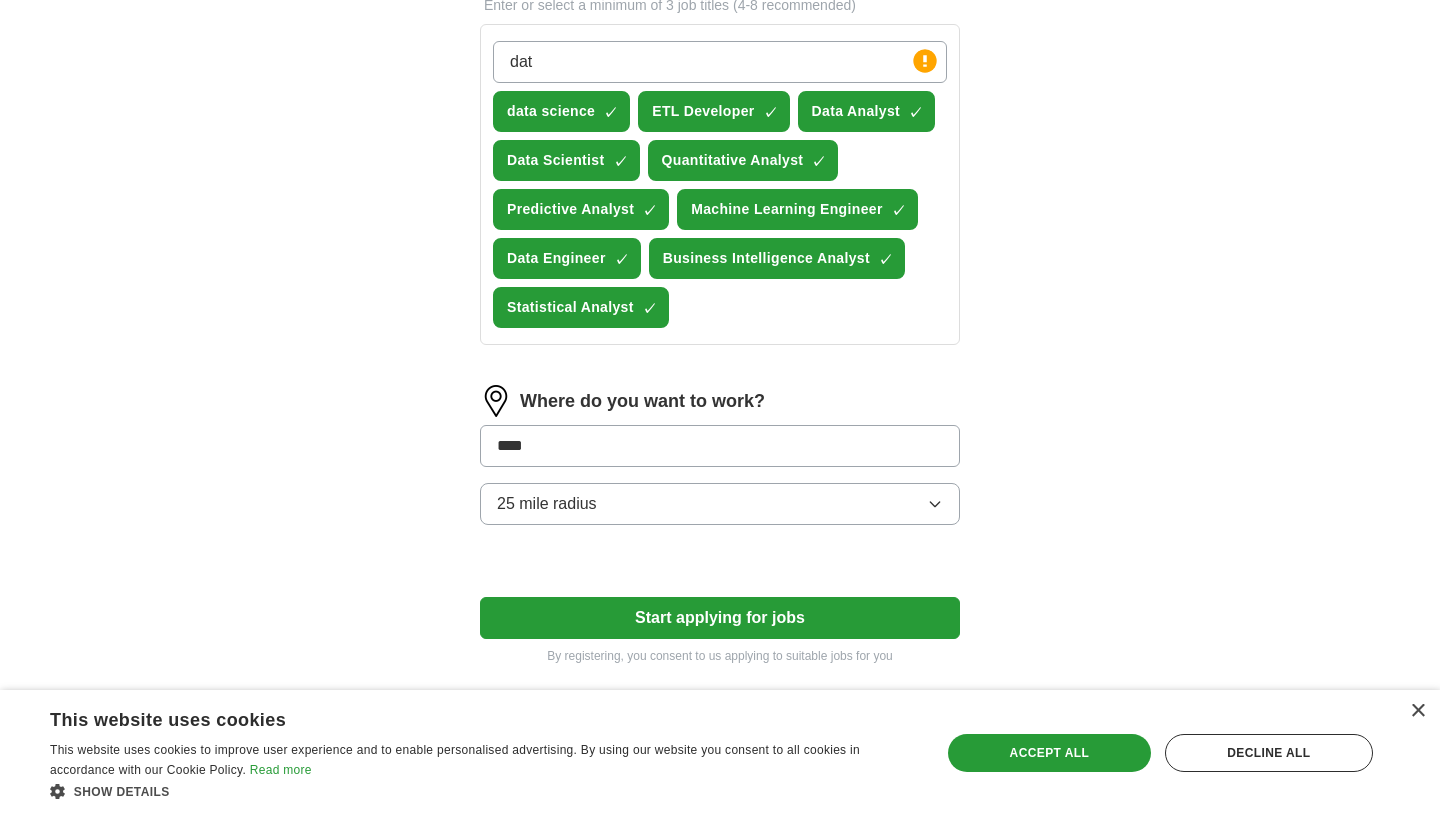 type on "*****" 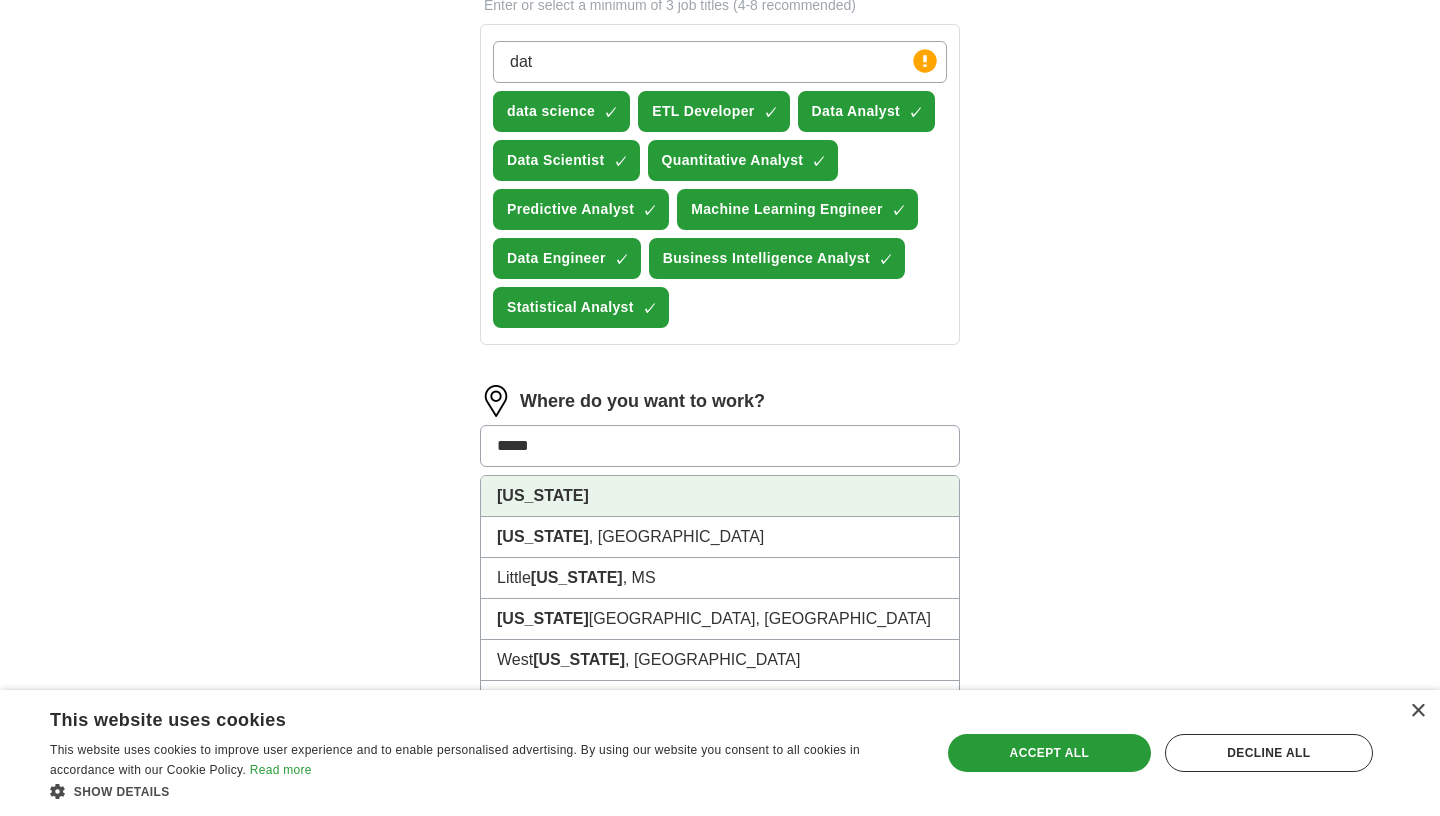 click on "[US_STATE]" at bounding box center [720, 496] 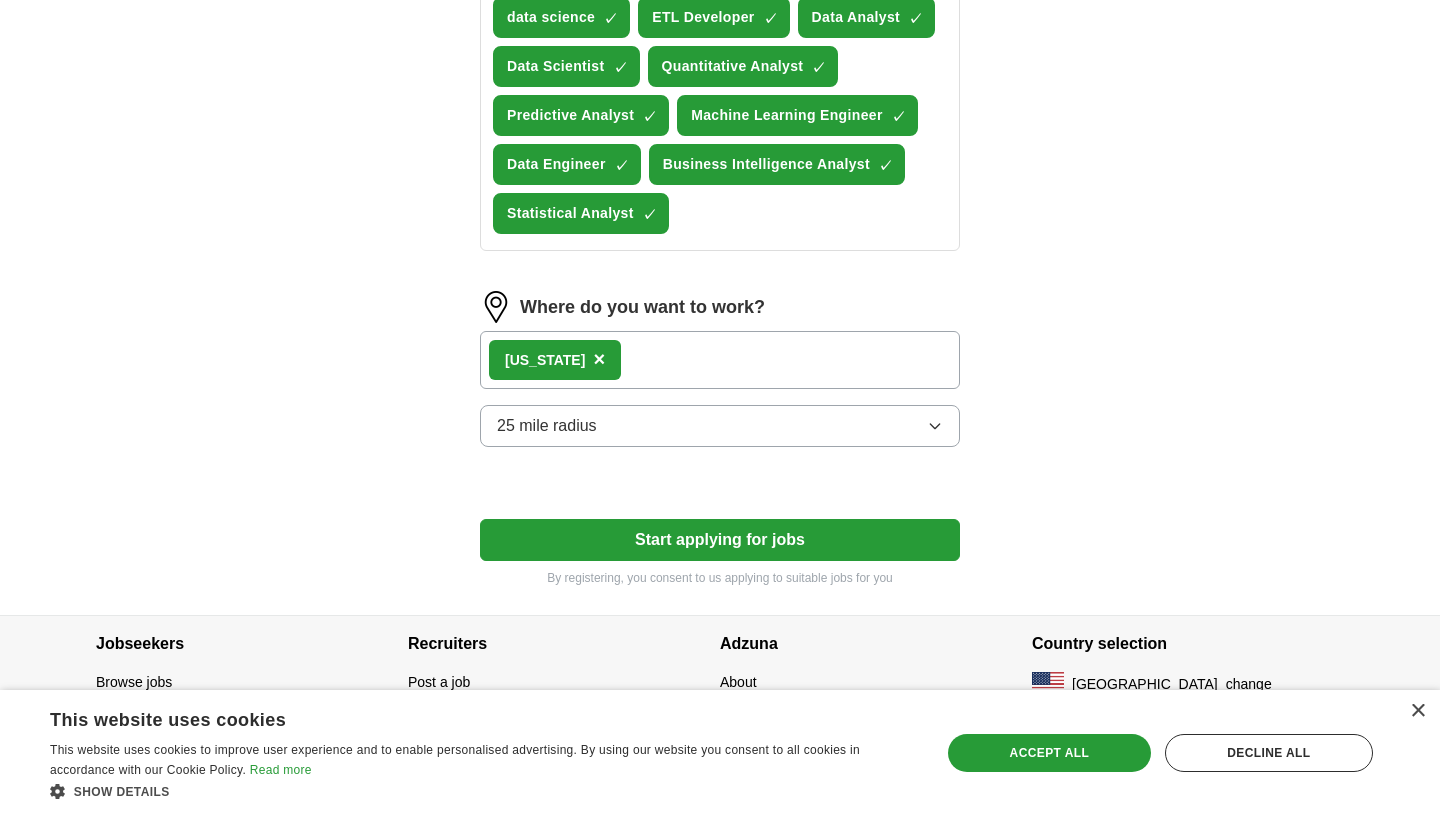 scroll, scrollTop: 808, scrollLeft: 0, axis: vertical 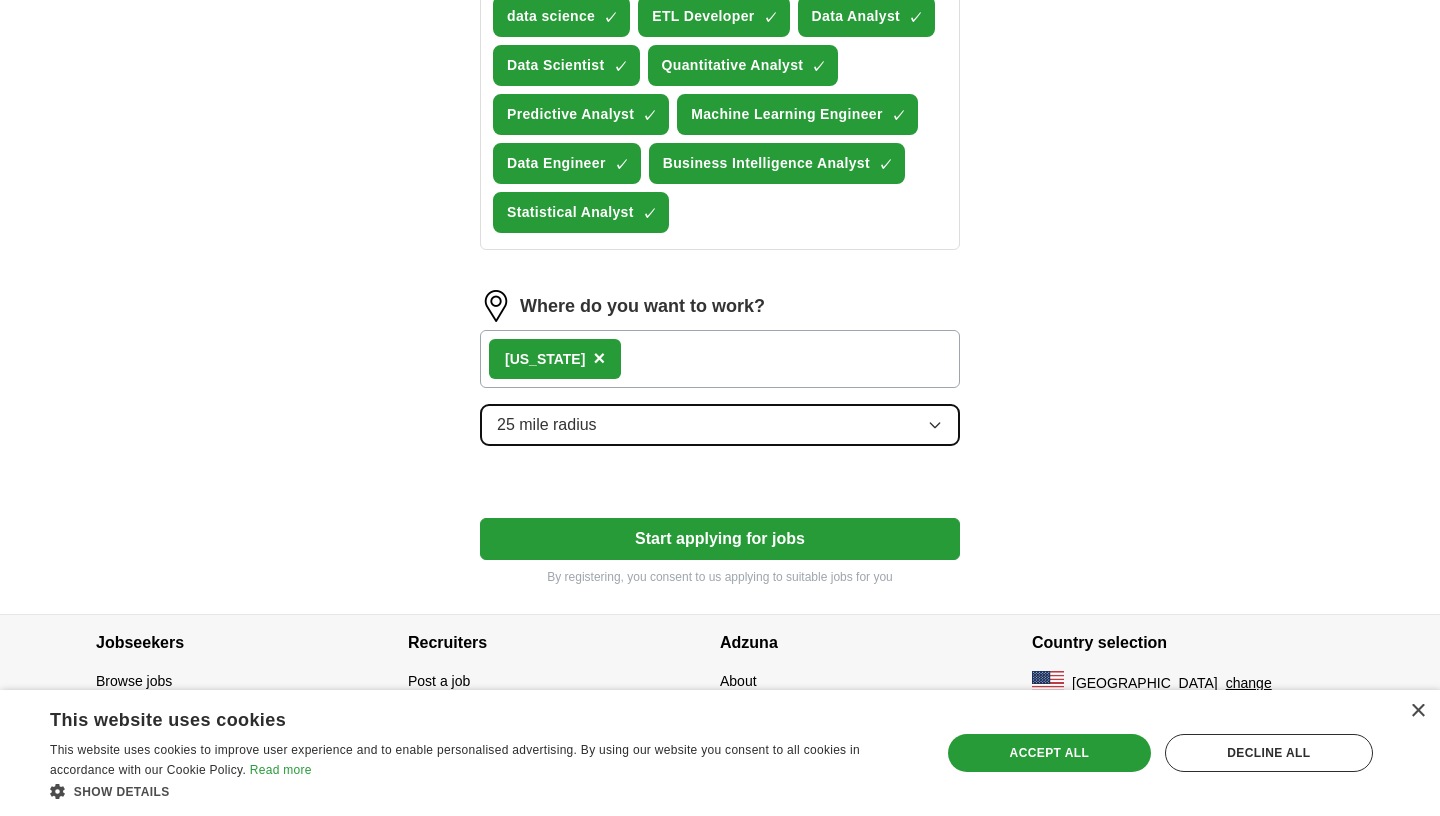 click on "25 mile radius" at bounding box center (720, 425) 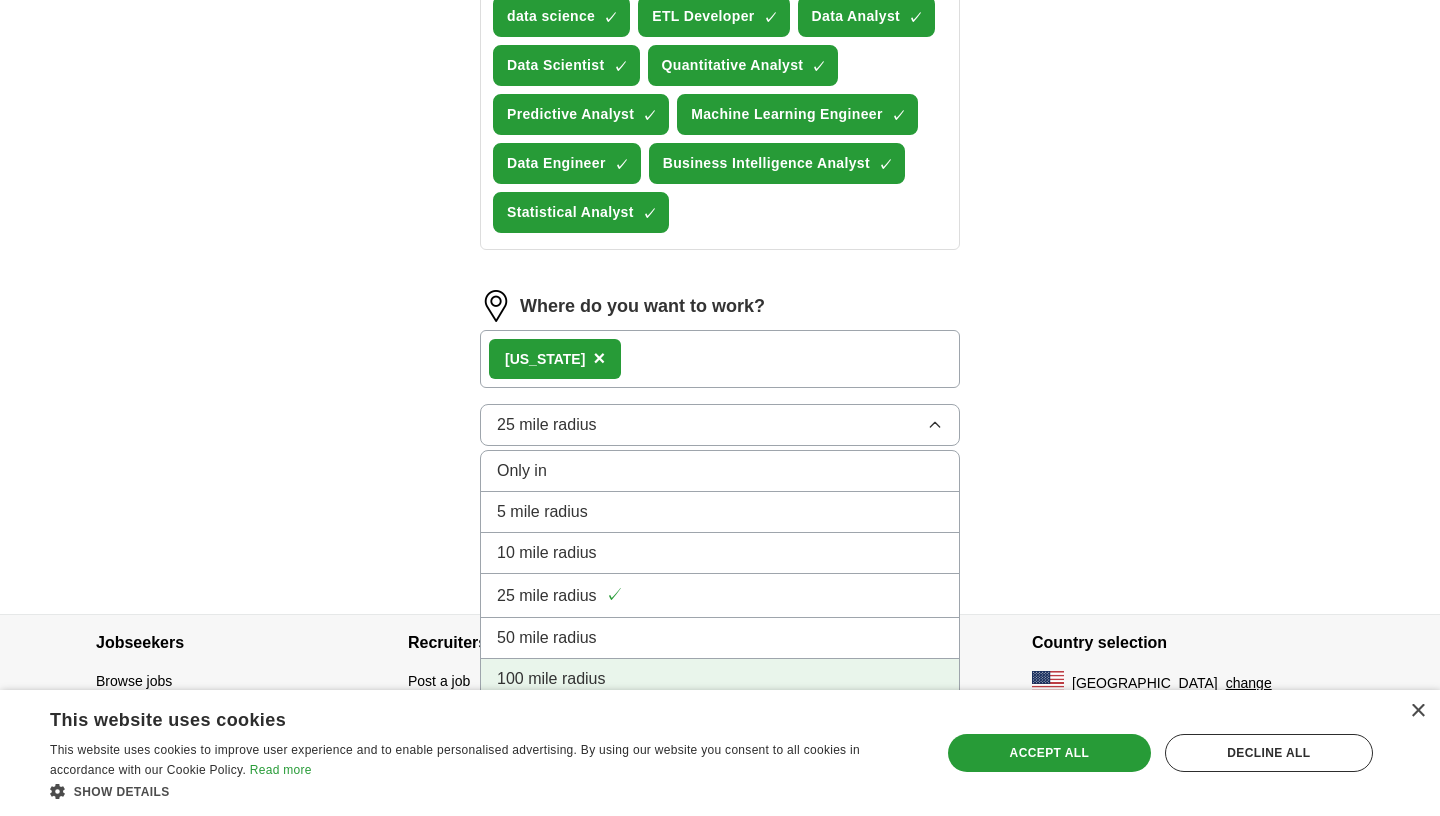 click on "100 mile radius" at bounding box center [720, 679] 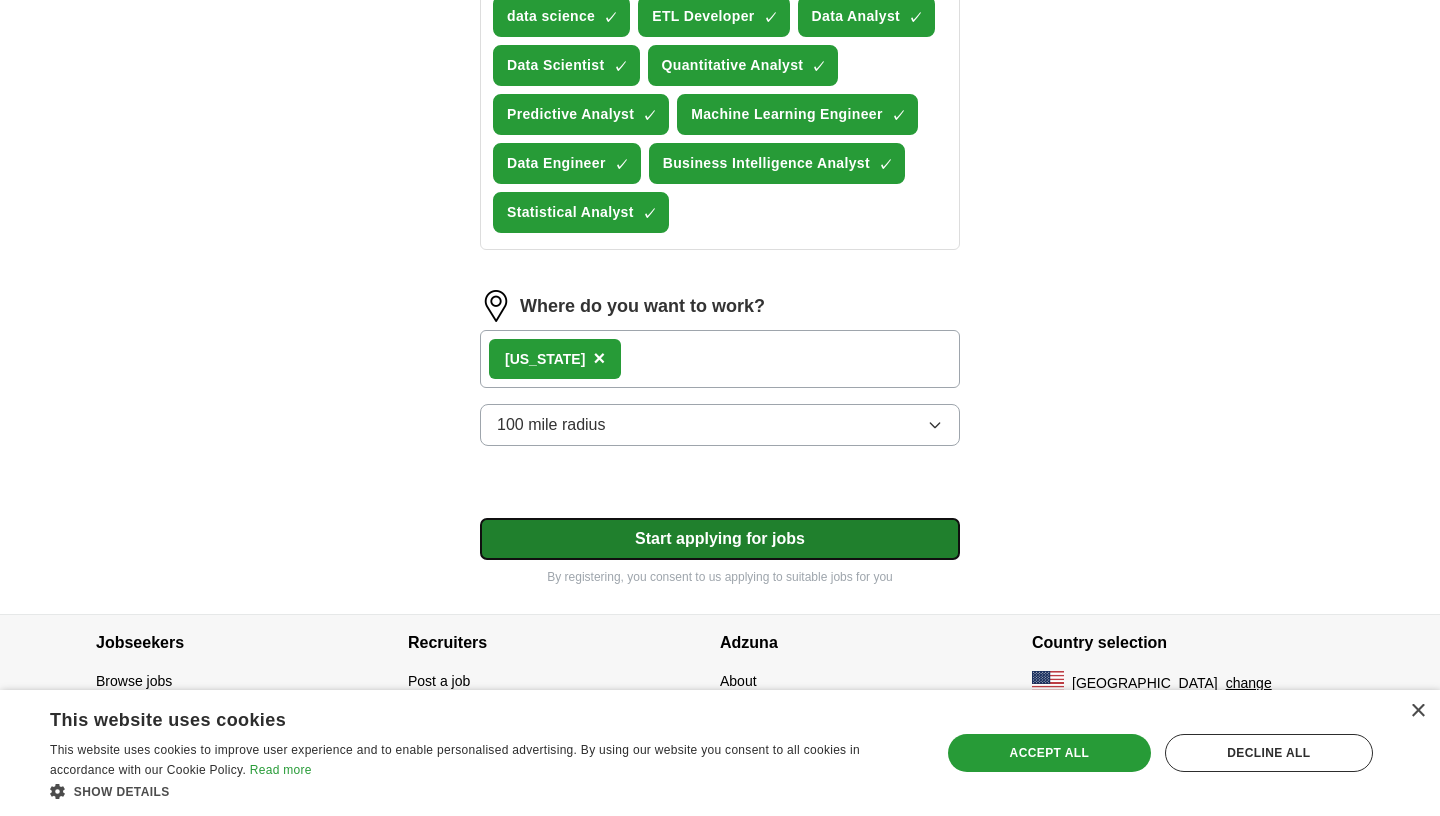 click on "Start applying for jobs" at bounding box center [720, 539] 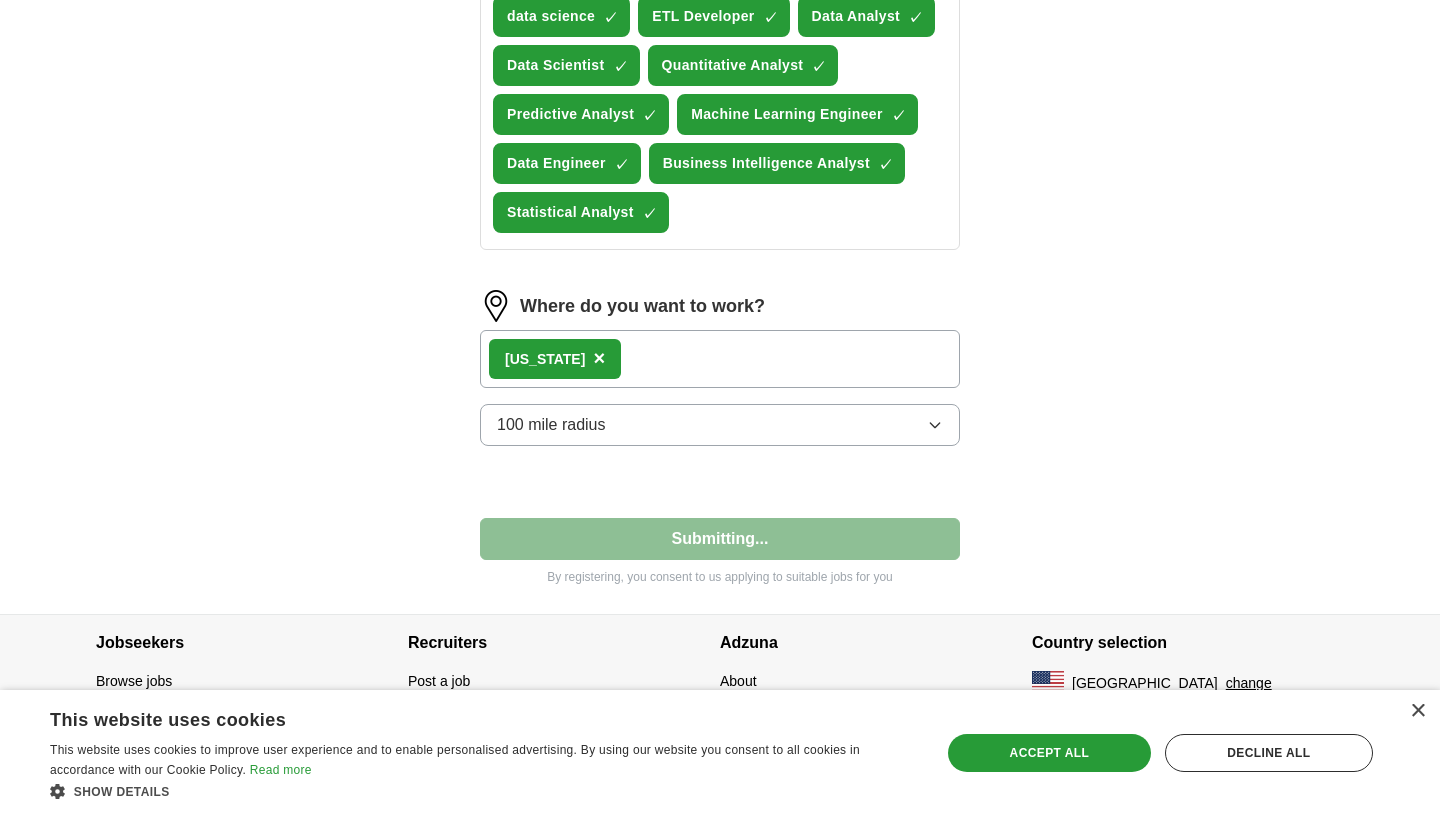 select on "**" 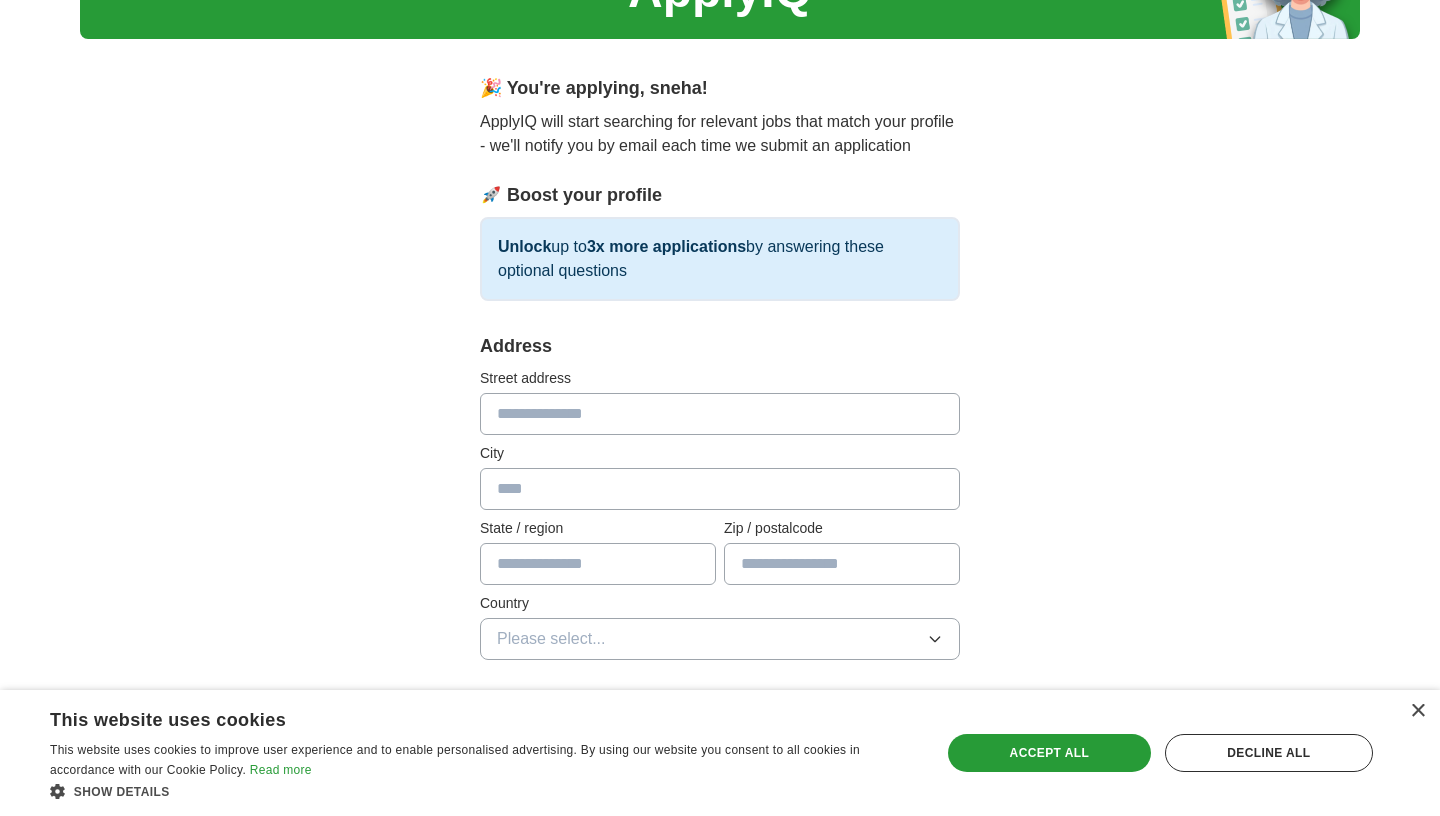 scroll, scrollTop: 136, scrollLeft: 0, axis: vertical 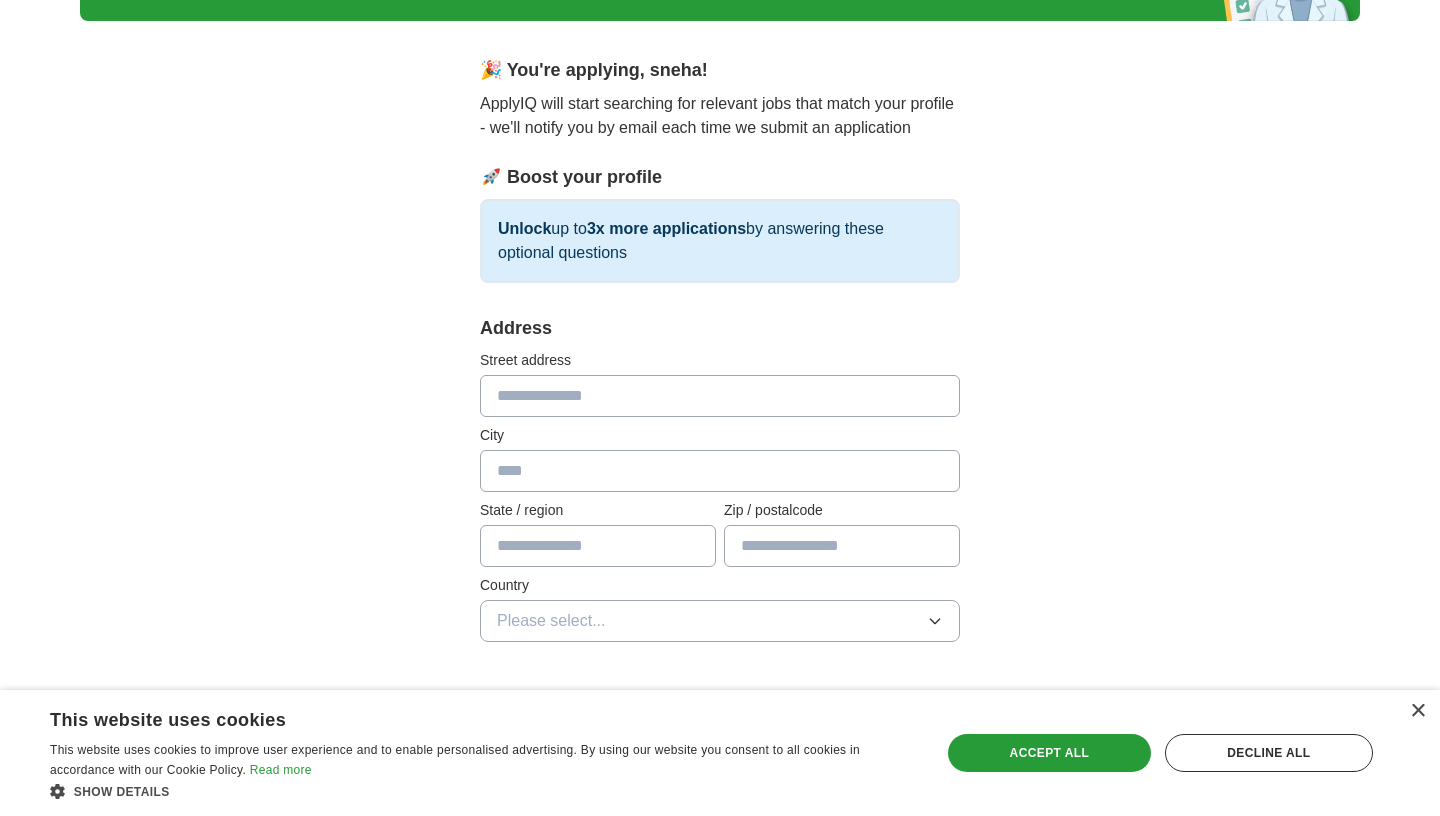 click at bounding box center (720, 396) 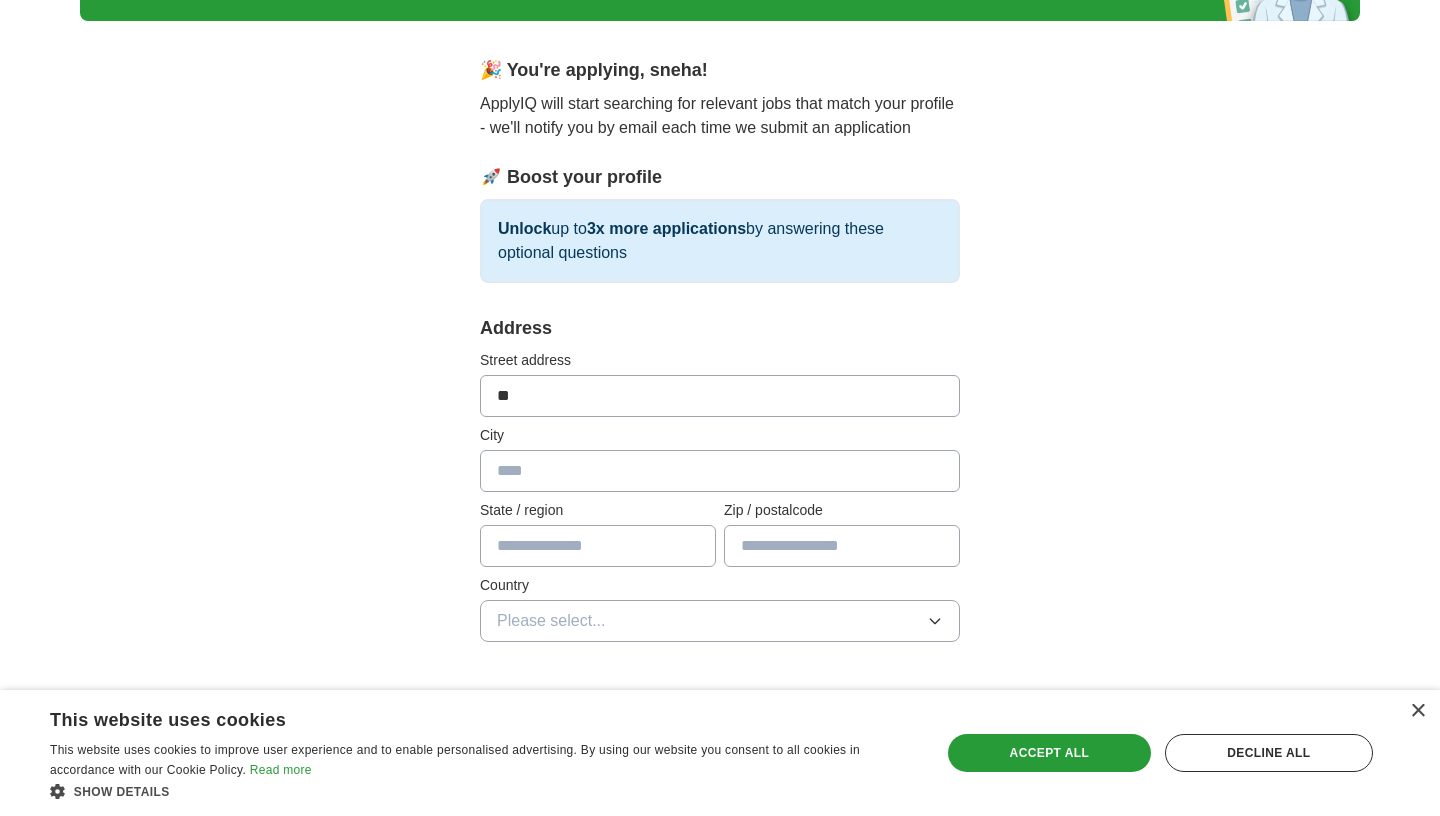 type on "**********" 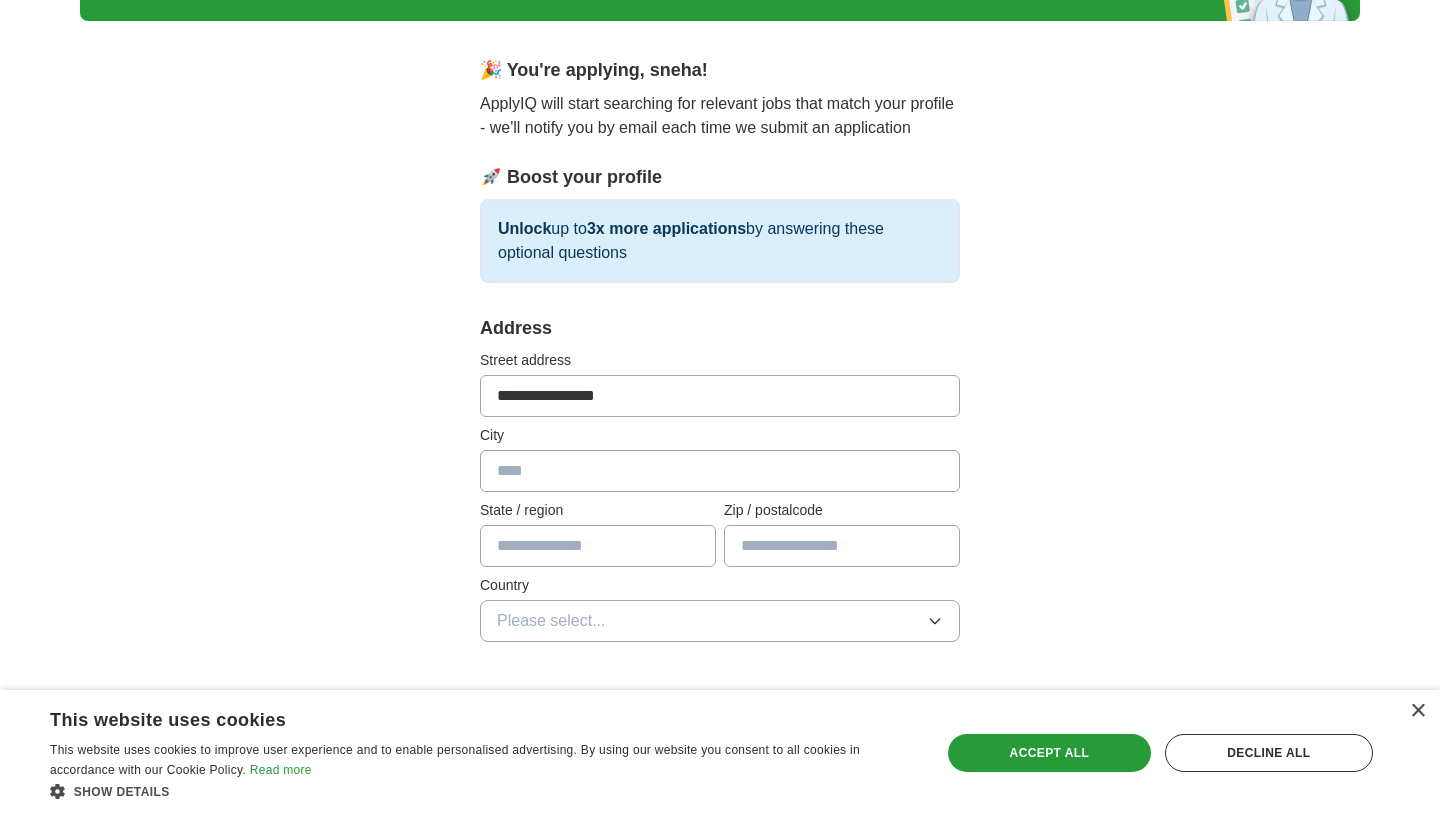 type on "**********" 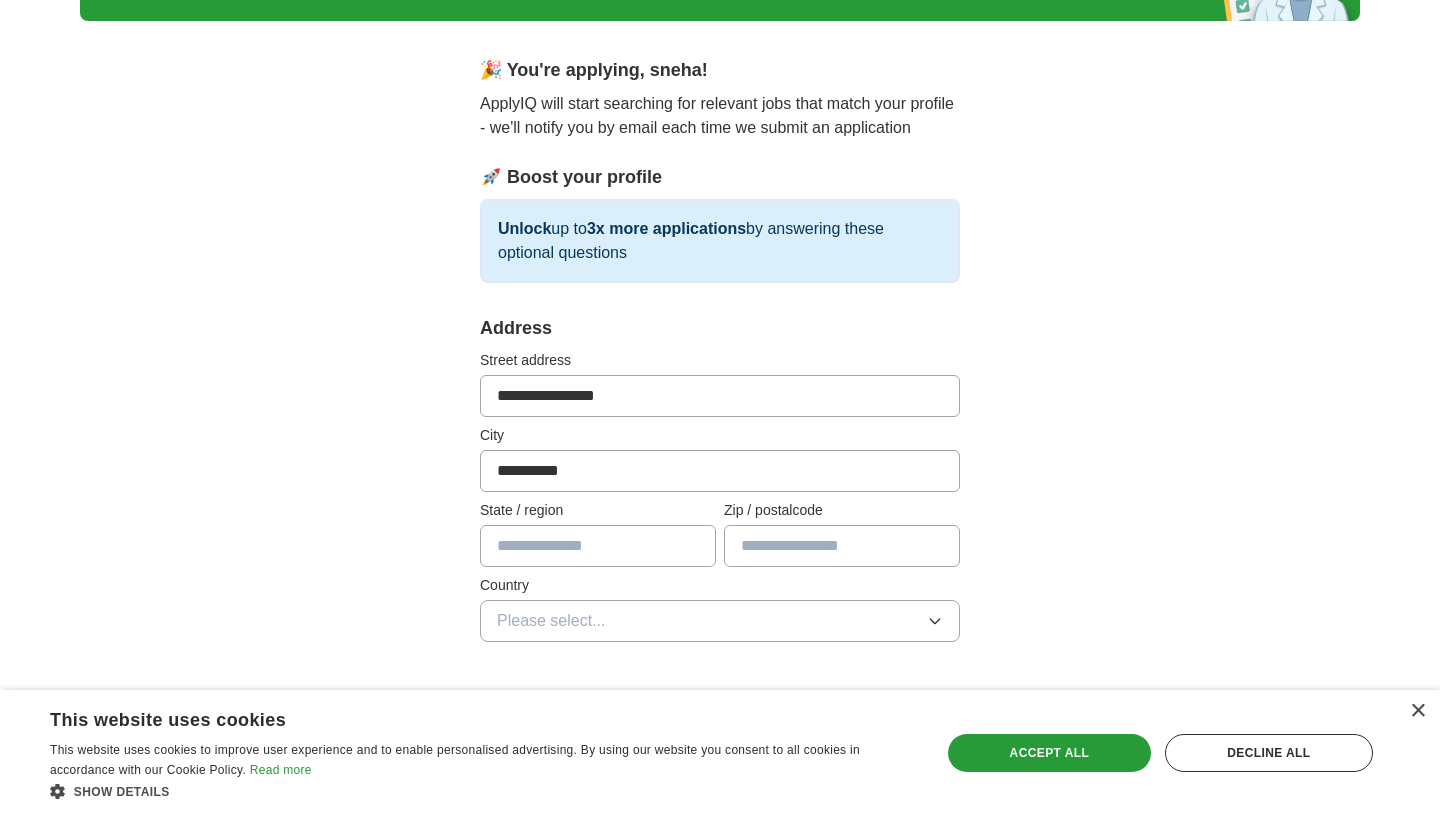 type on "**" 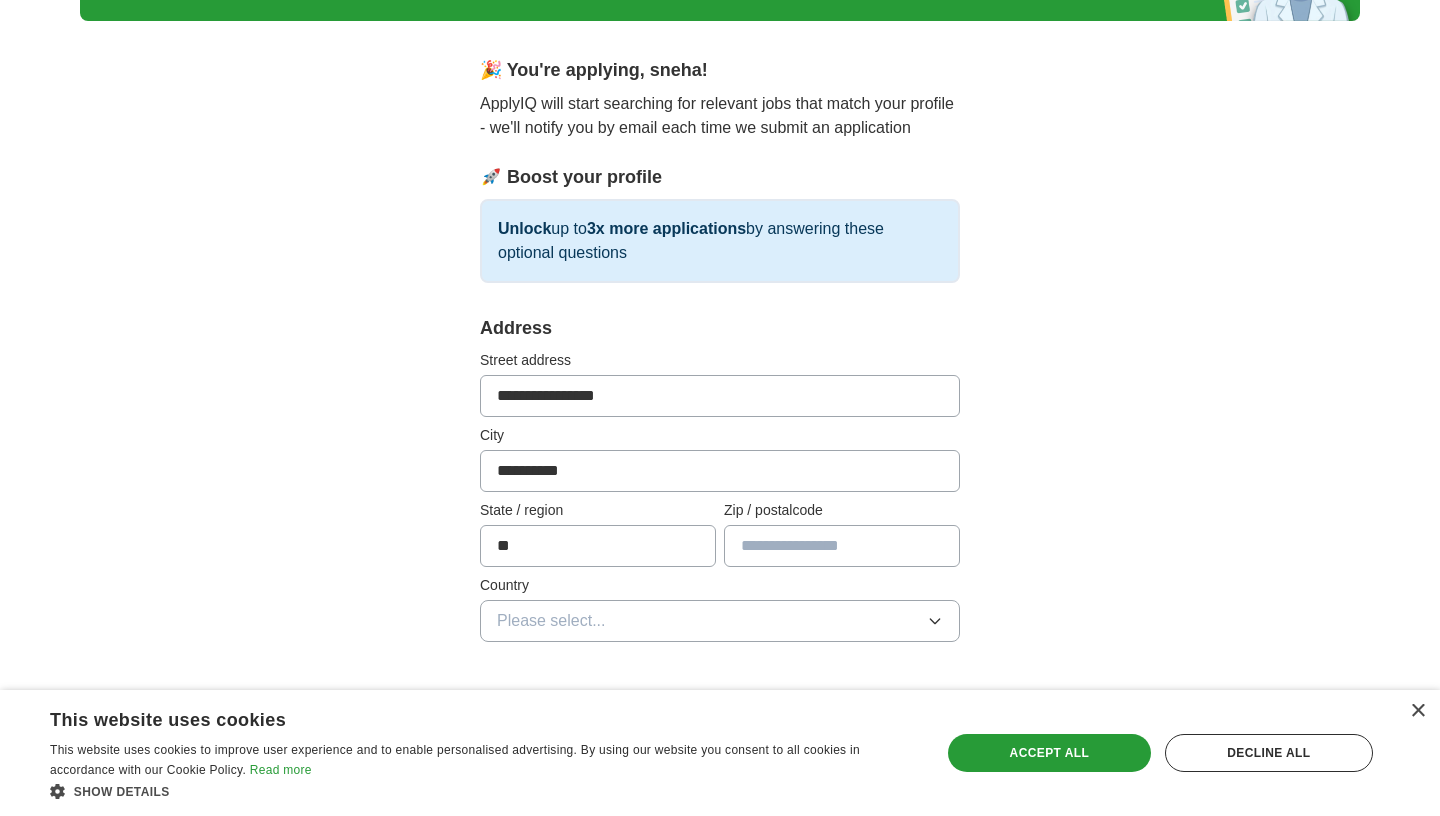 type on "*****" 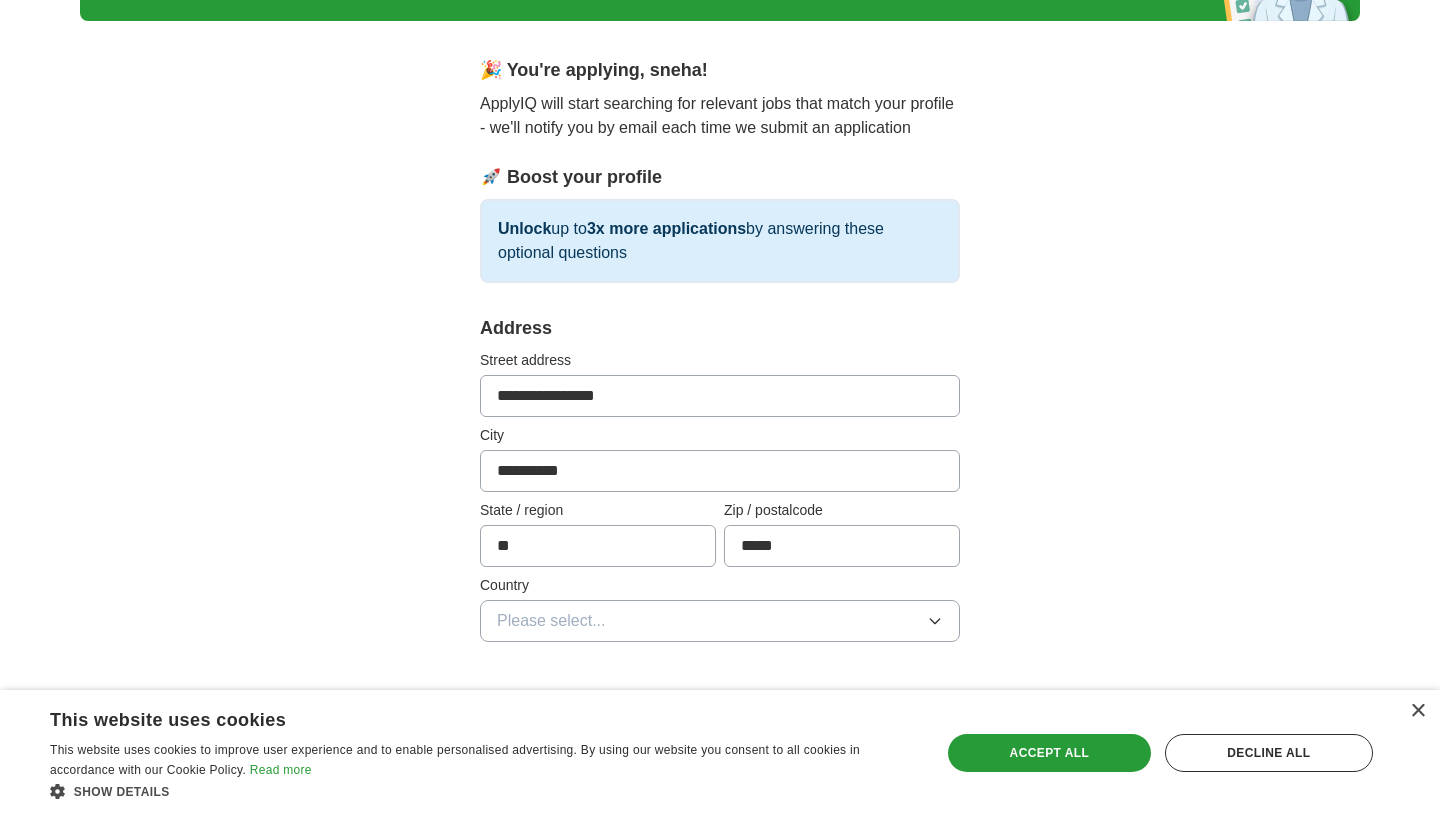 type on "**********" 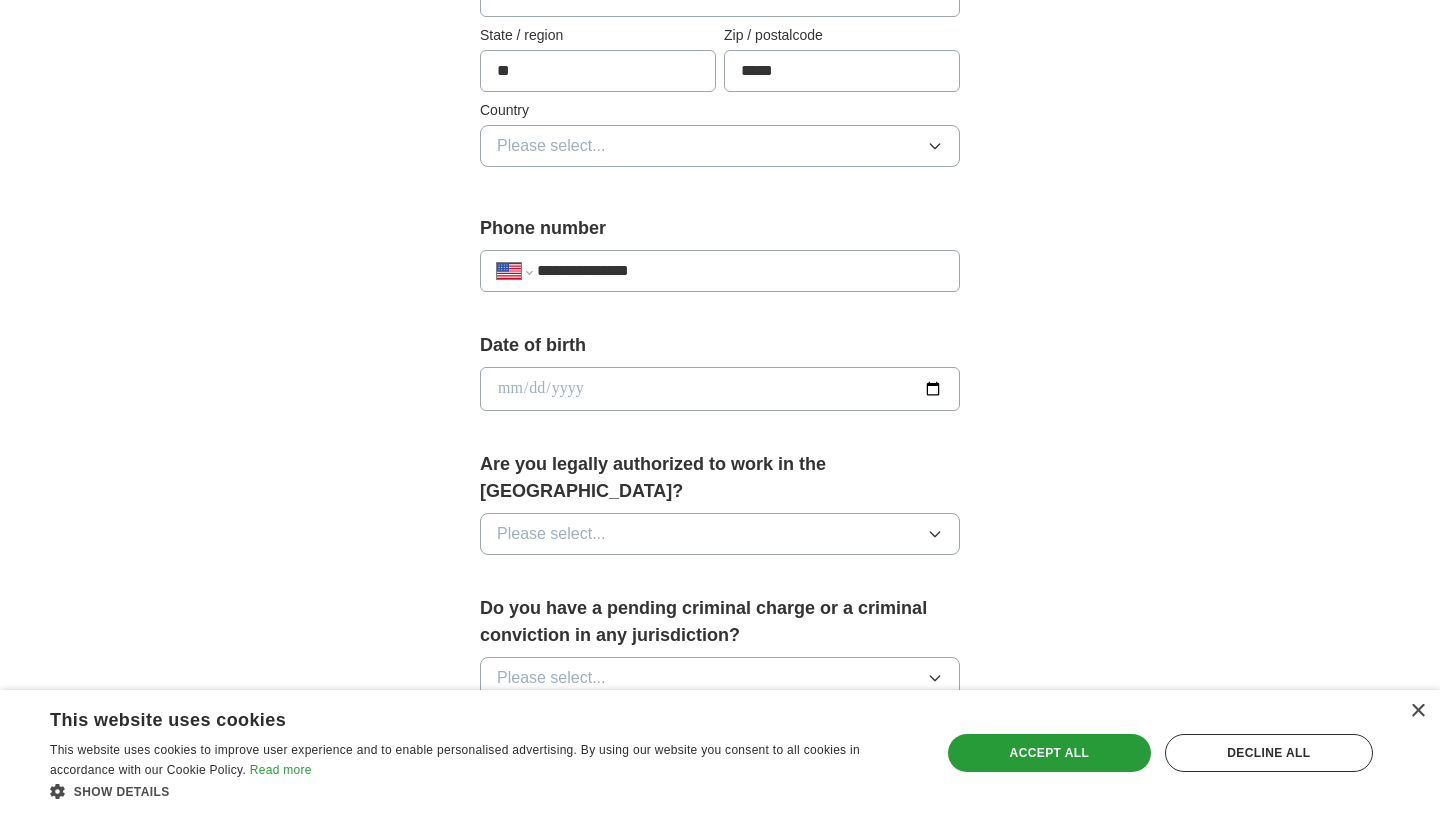 scroll, scrollTop: 616, scrollLeft: 0, axis: vertical 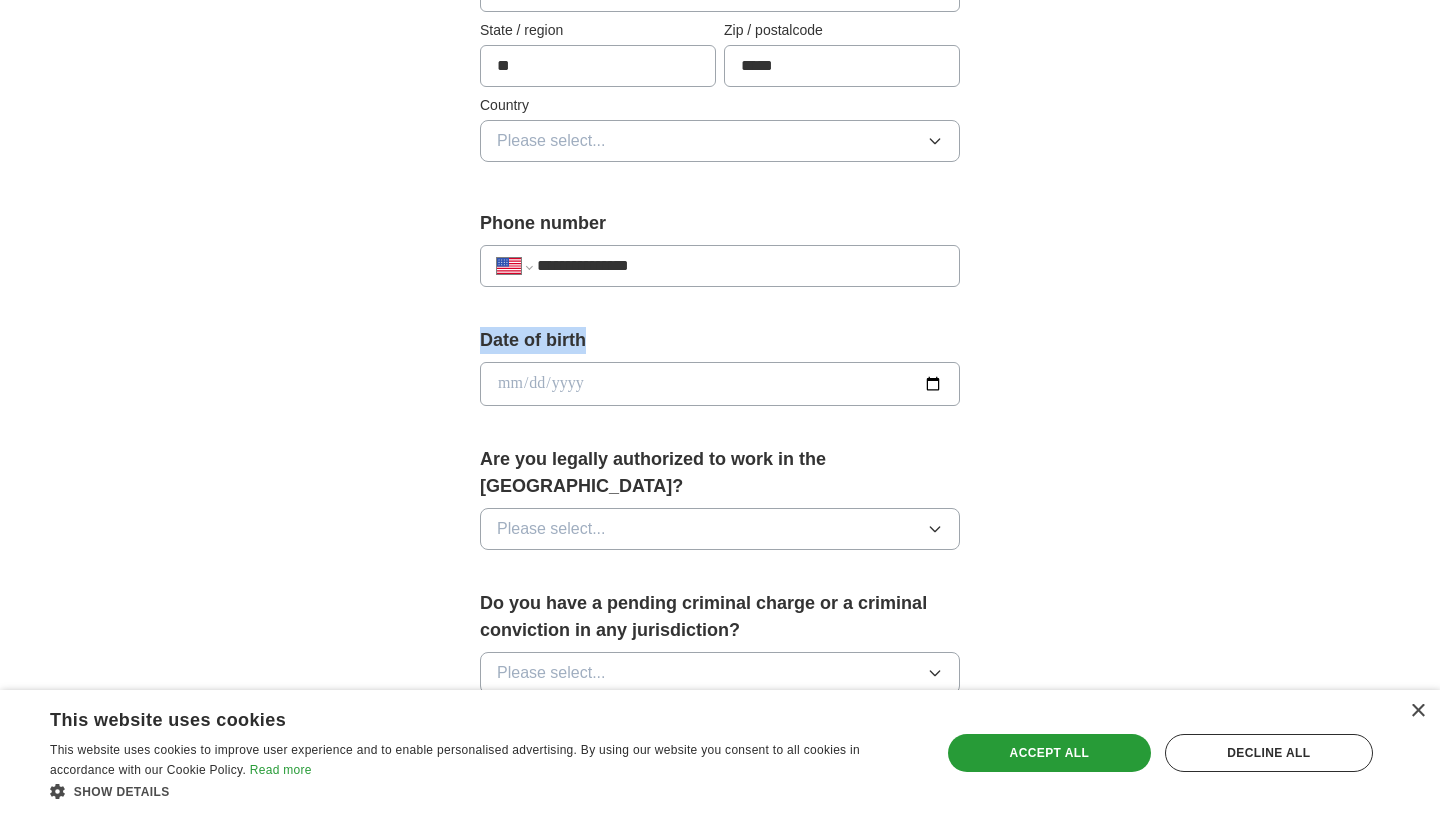 click at bounding box center [720, 384] 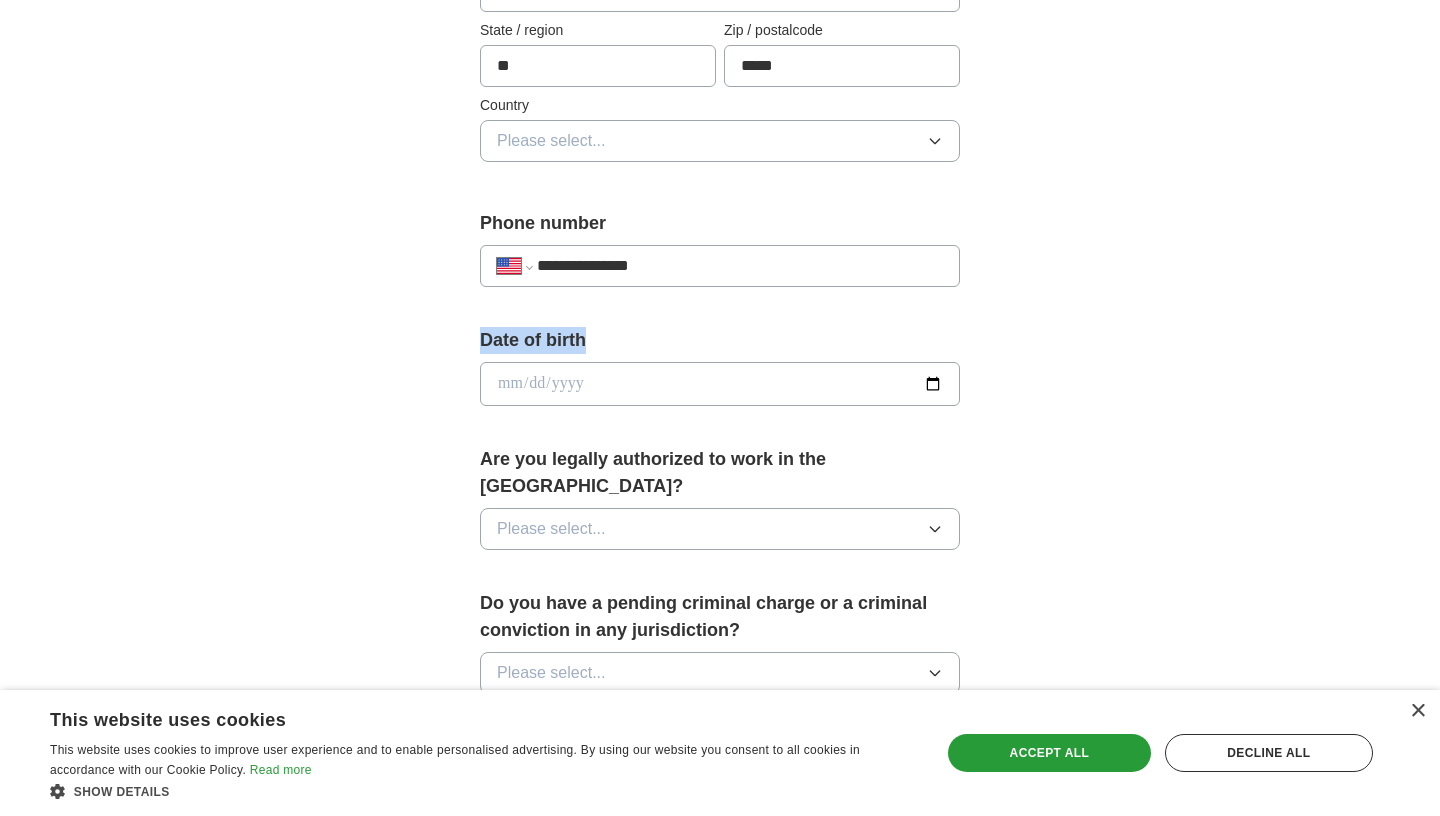 click at bounding box center (720, 384) 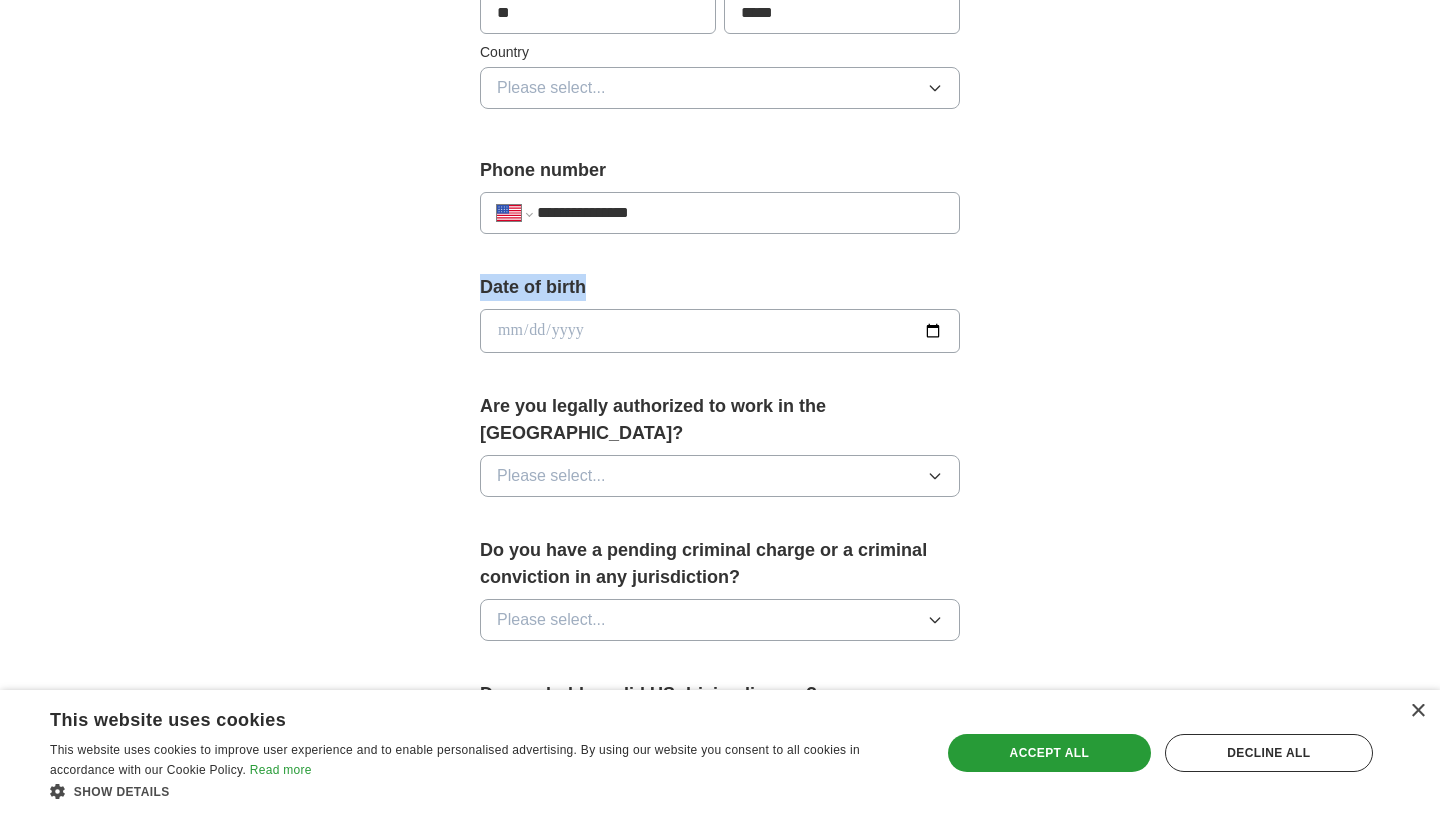 scroll, scrollTop: 677, scrollLeft: 0, axis: vertical 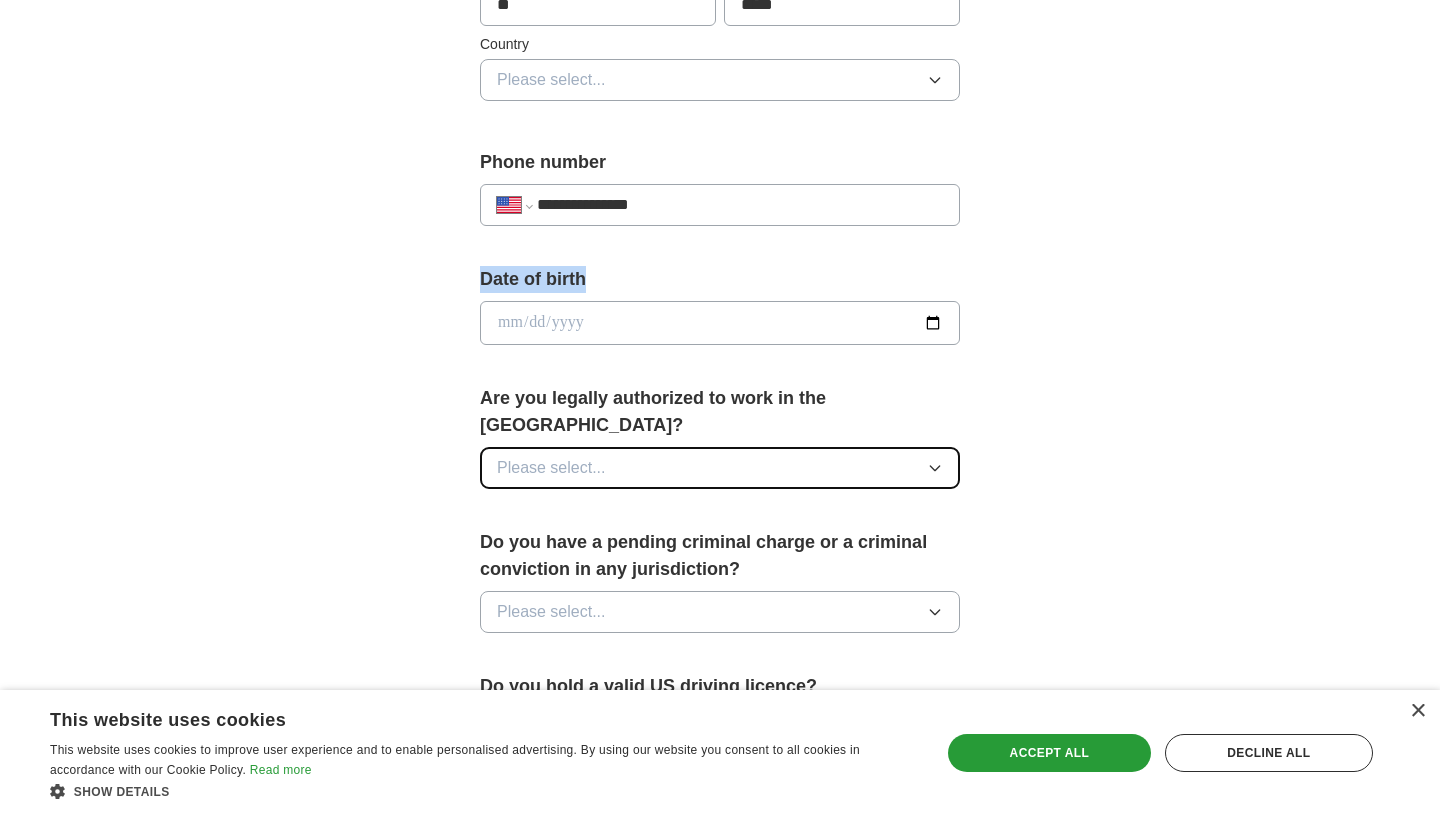 click on "Please select..." at bounding box center (551, 468) 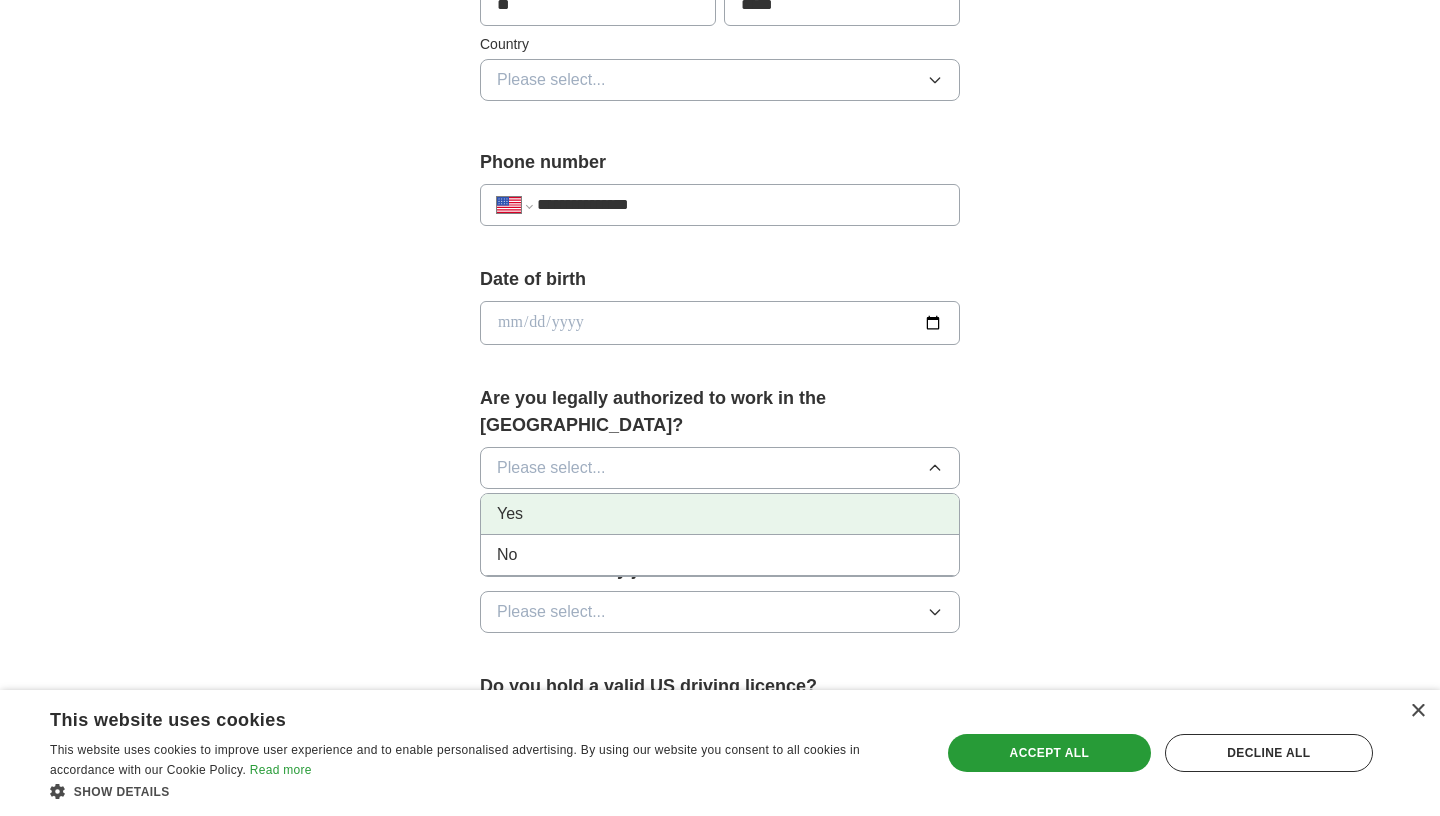 click on "Yes" at bounding box center (720, 514) 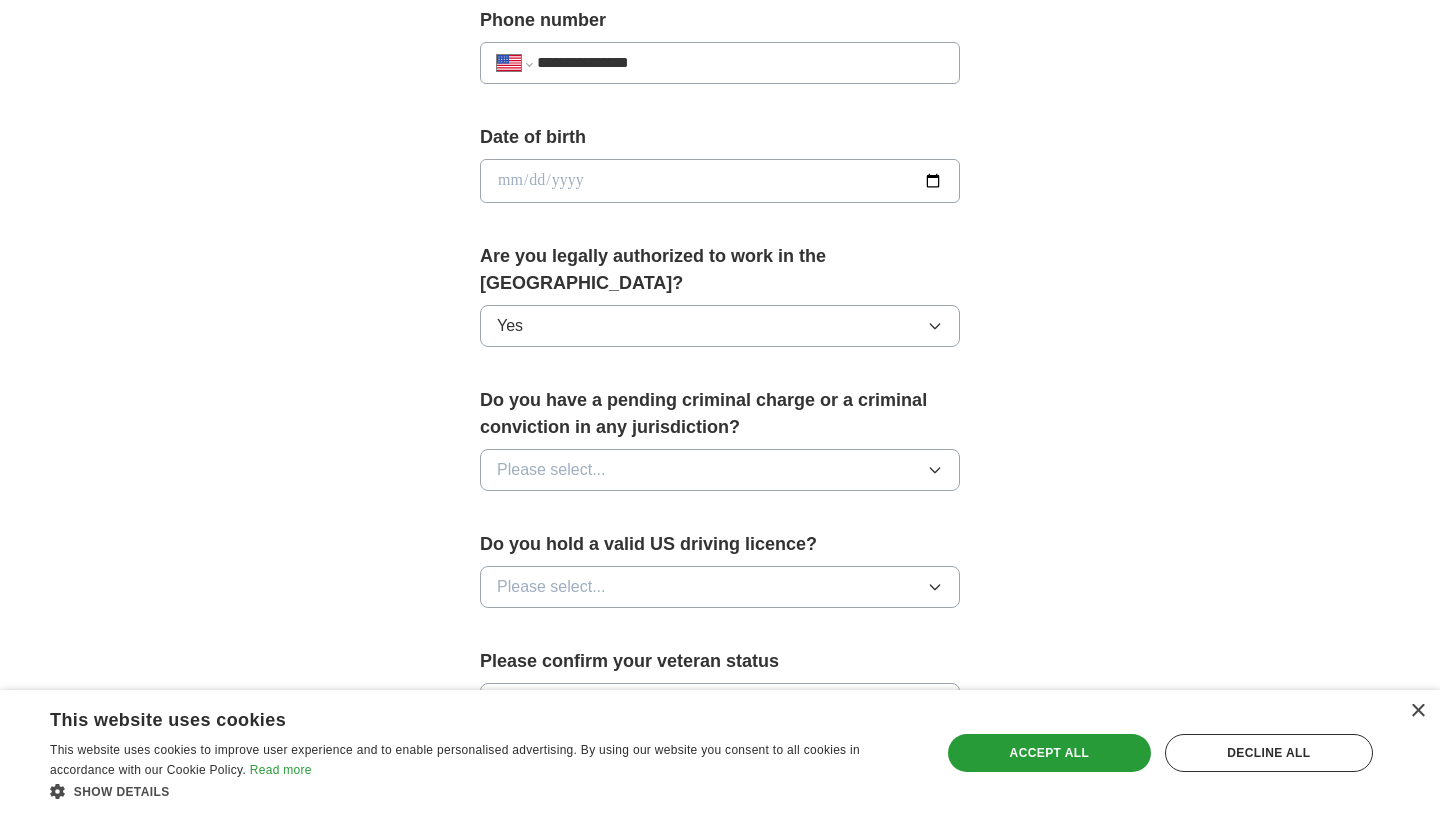 scroll, scrollTop: 828, scrollLeft: 0, axis: vertical 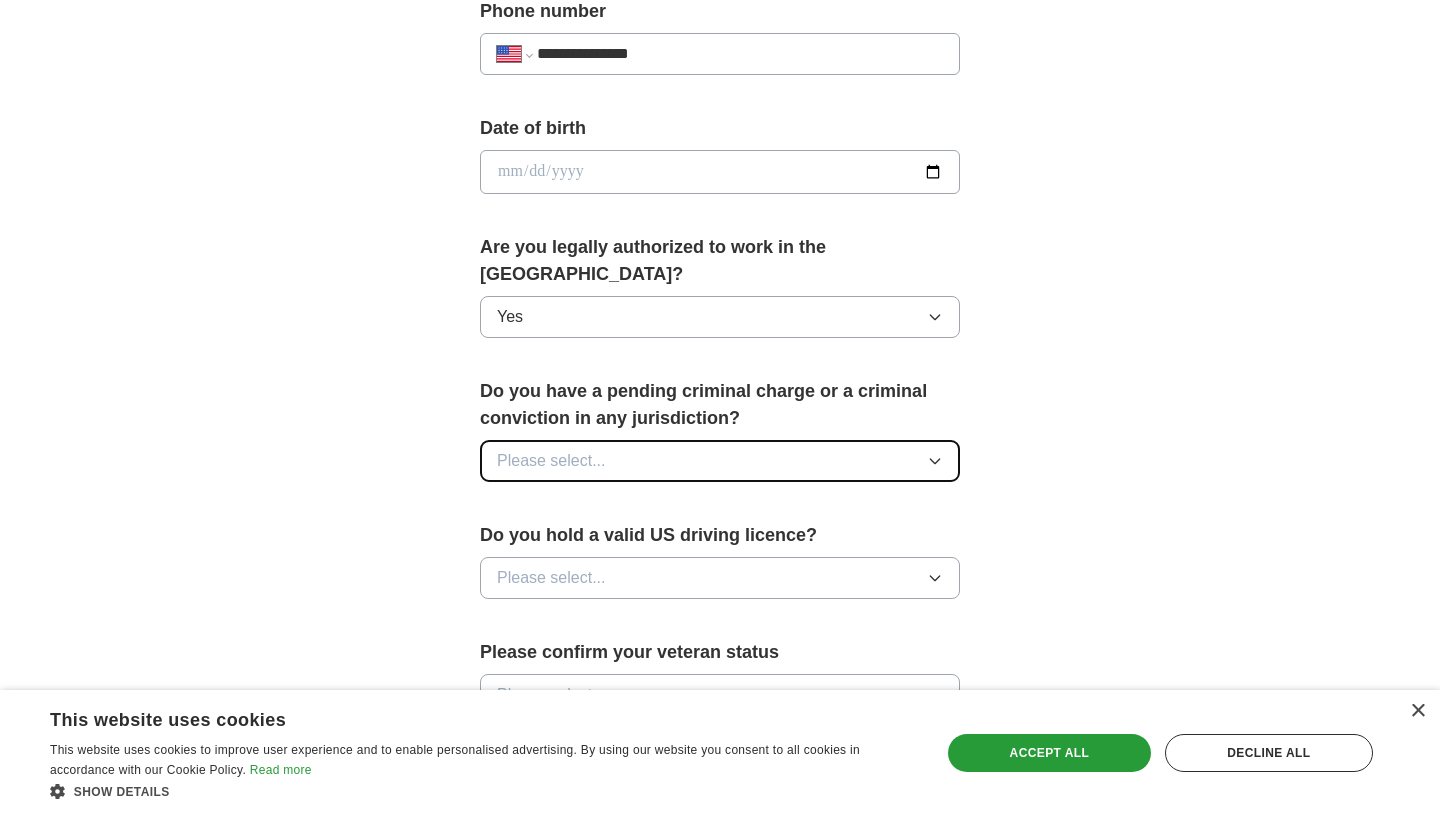 click on "Please select..." at bounding box center [551, 461] 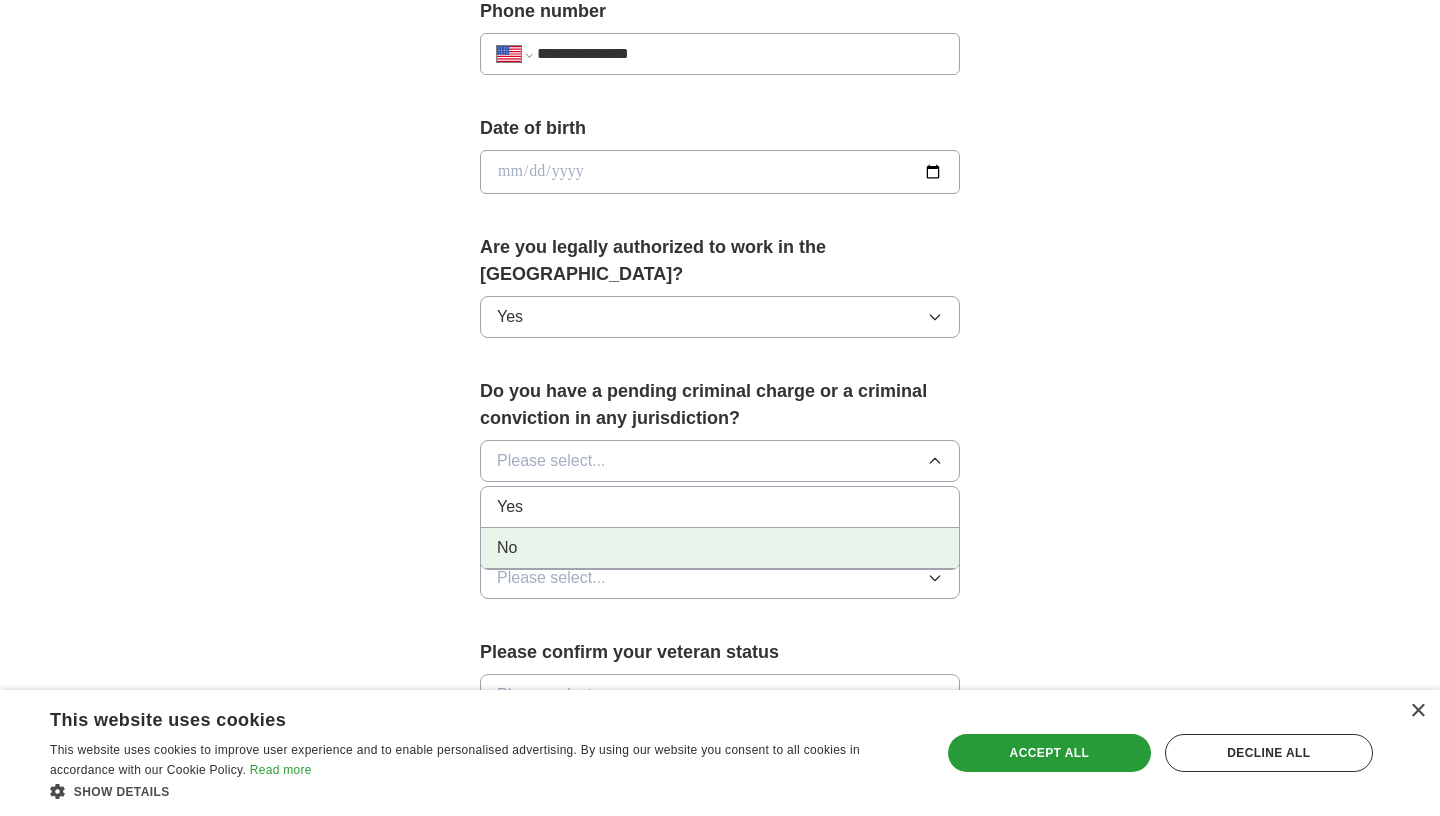 click on "No" at bounding box center (720, 548) 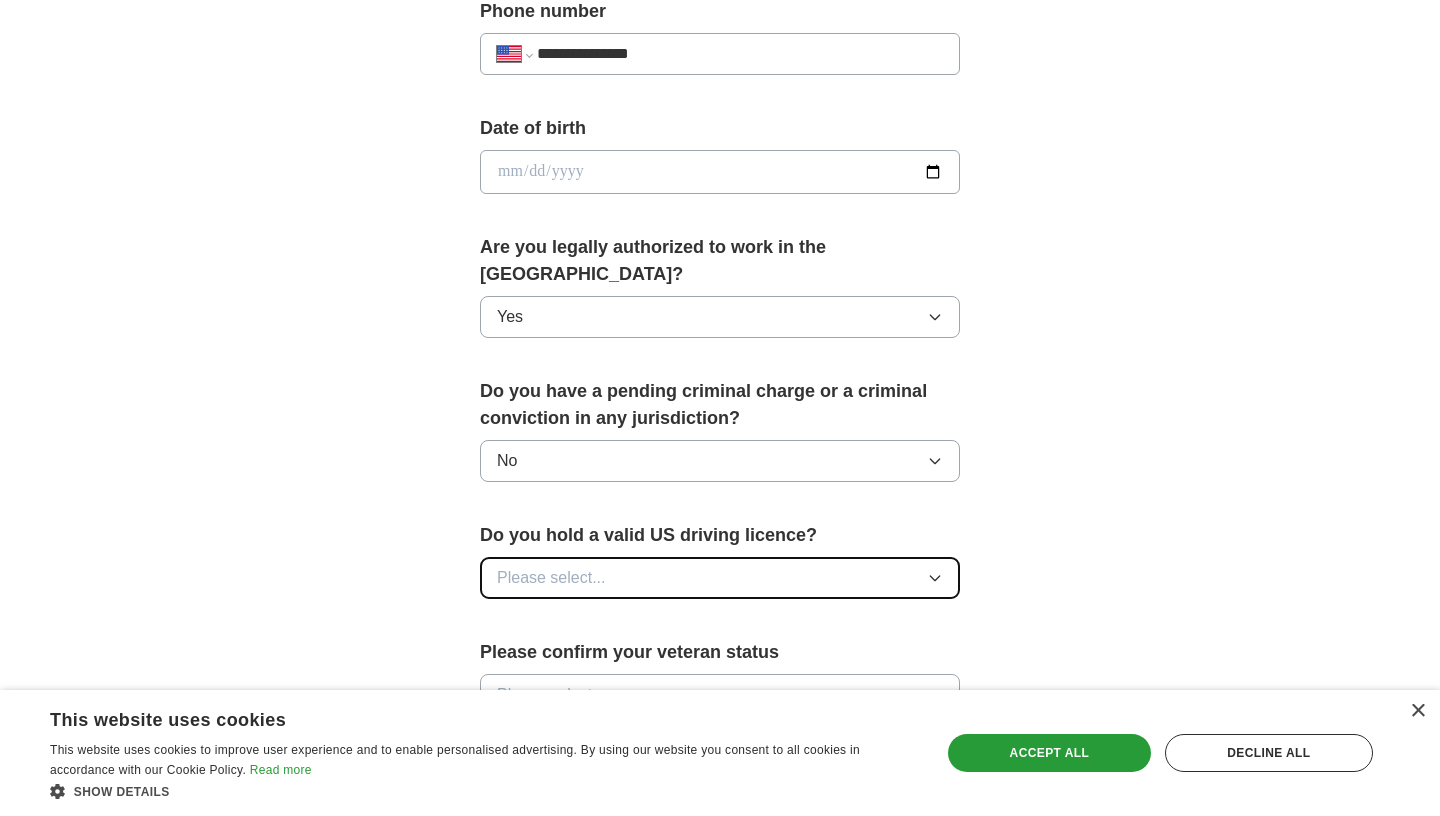 click on "Please select..." at bounding box center (551, 578) 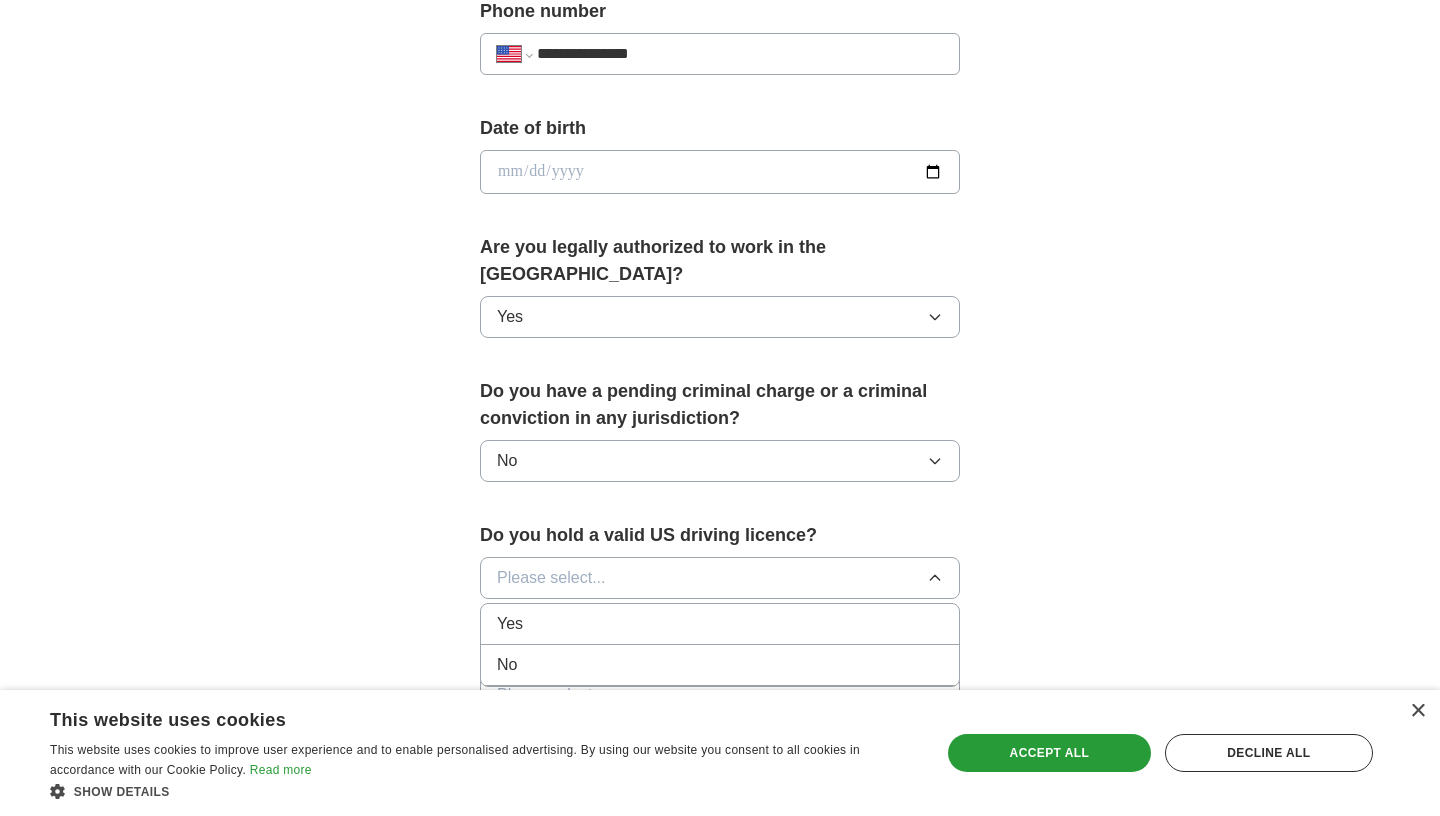 click on "Yes" at bounding box center [720, 624] 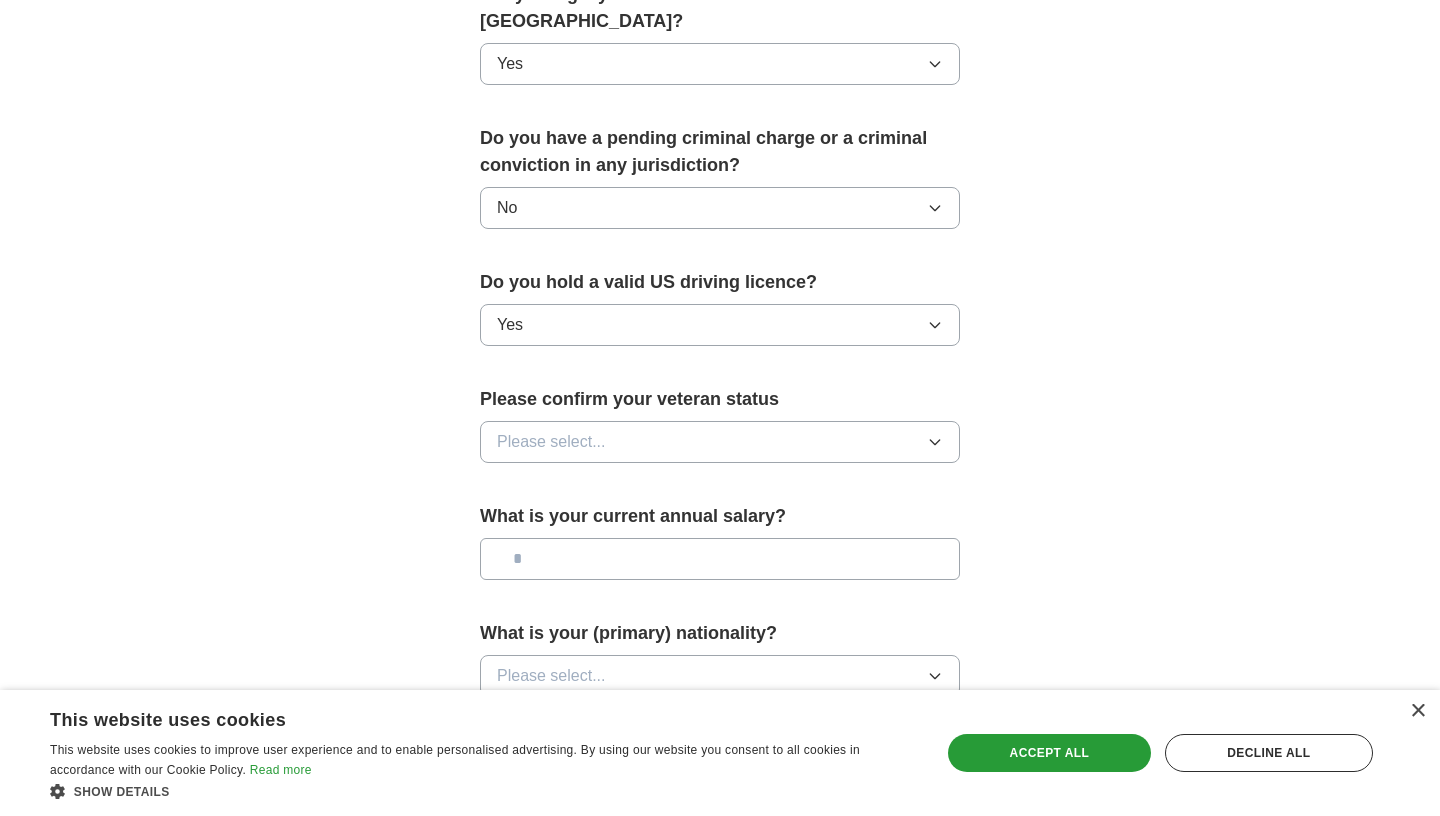 scroll, scrollTop: 1114, scrollLeft: 0, axis: vertical 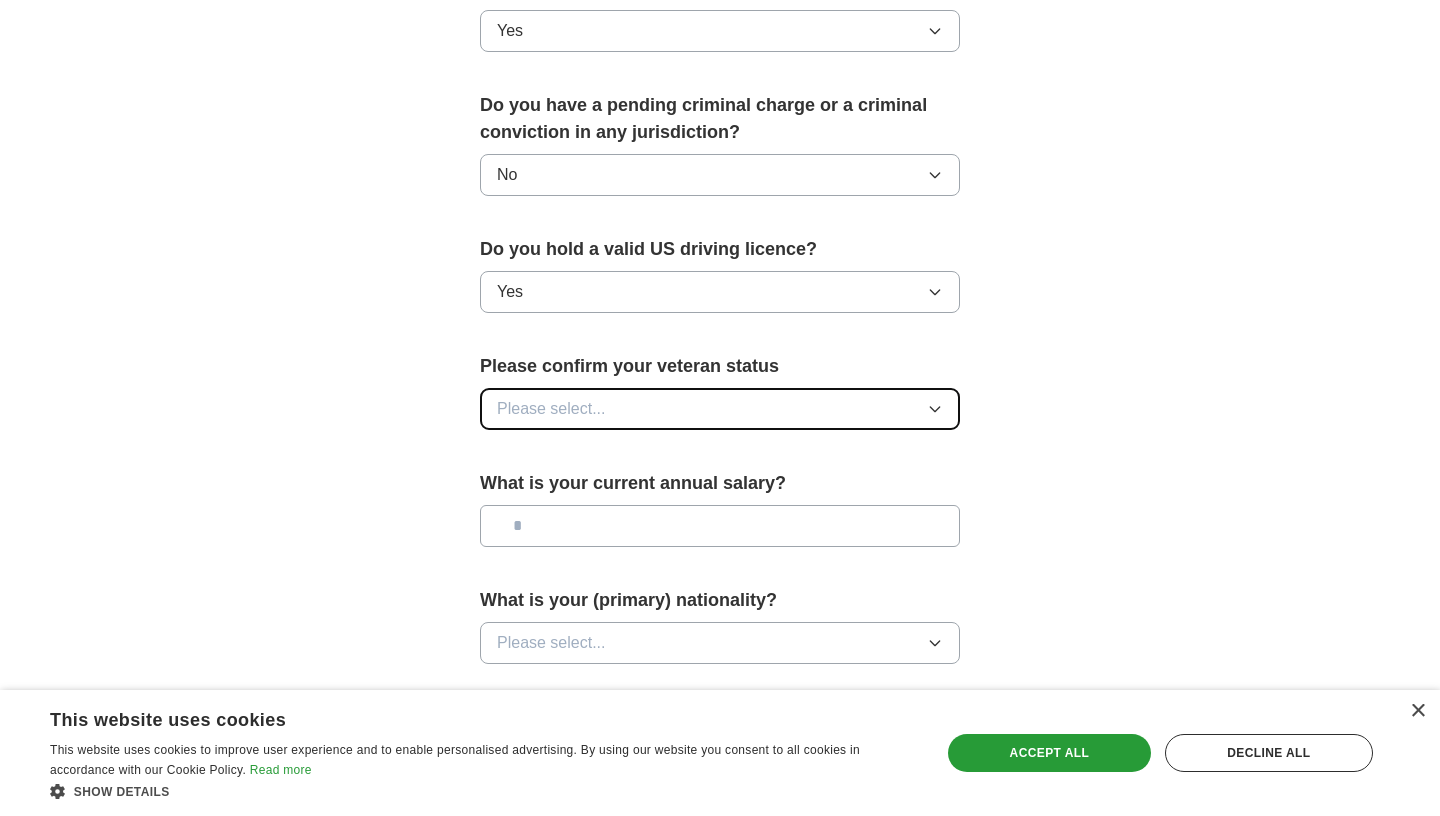 click on "Please select..." at bounding box center [720, 409] 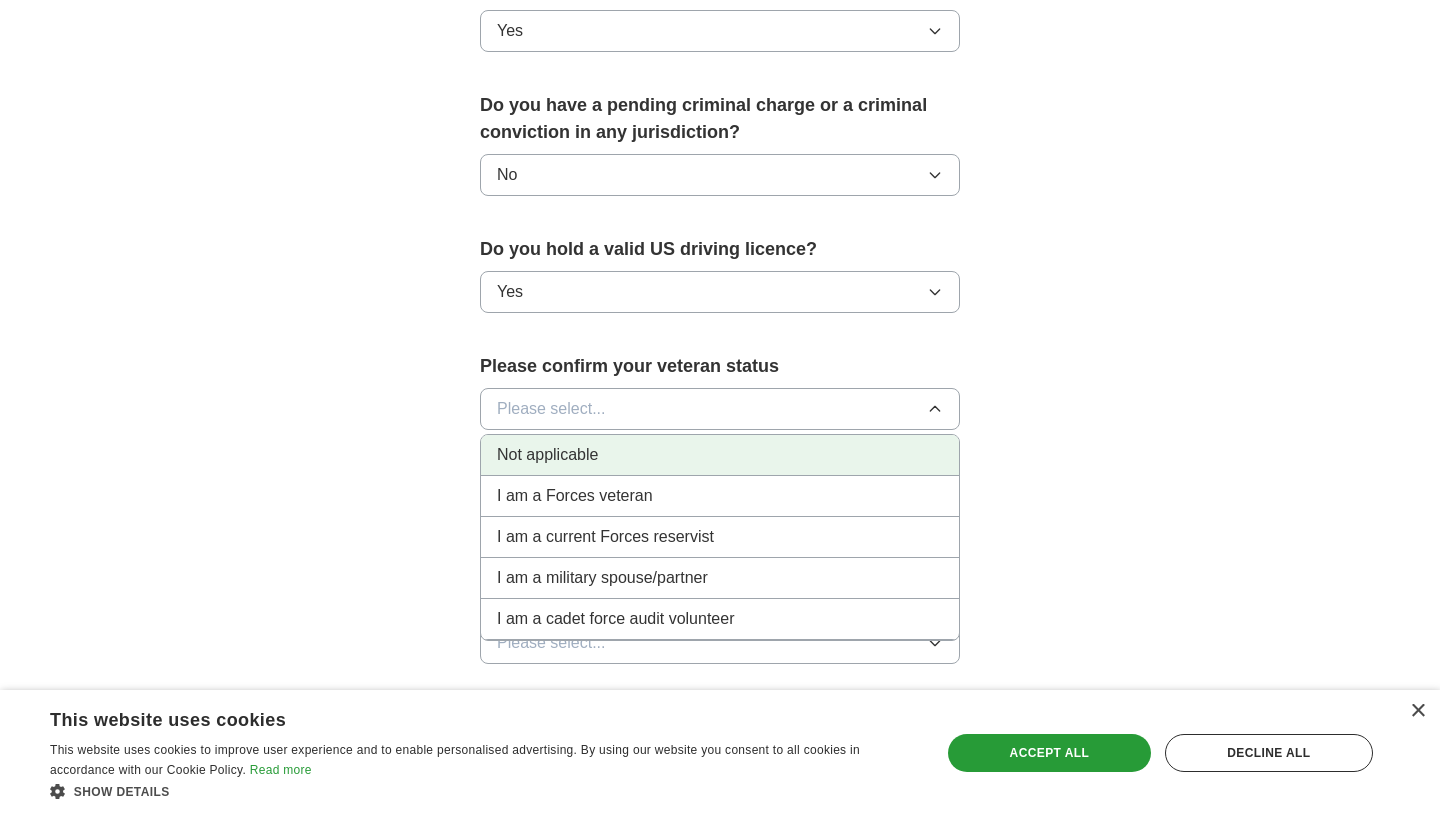 click on "Not applicable" at bounding box center [720, 455] 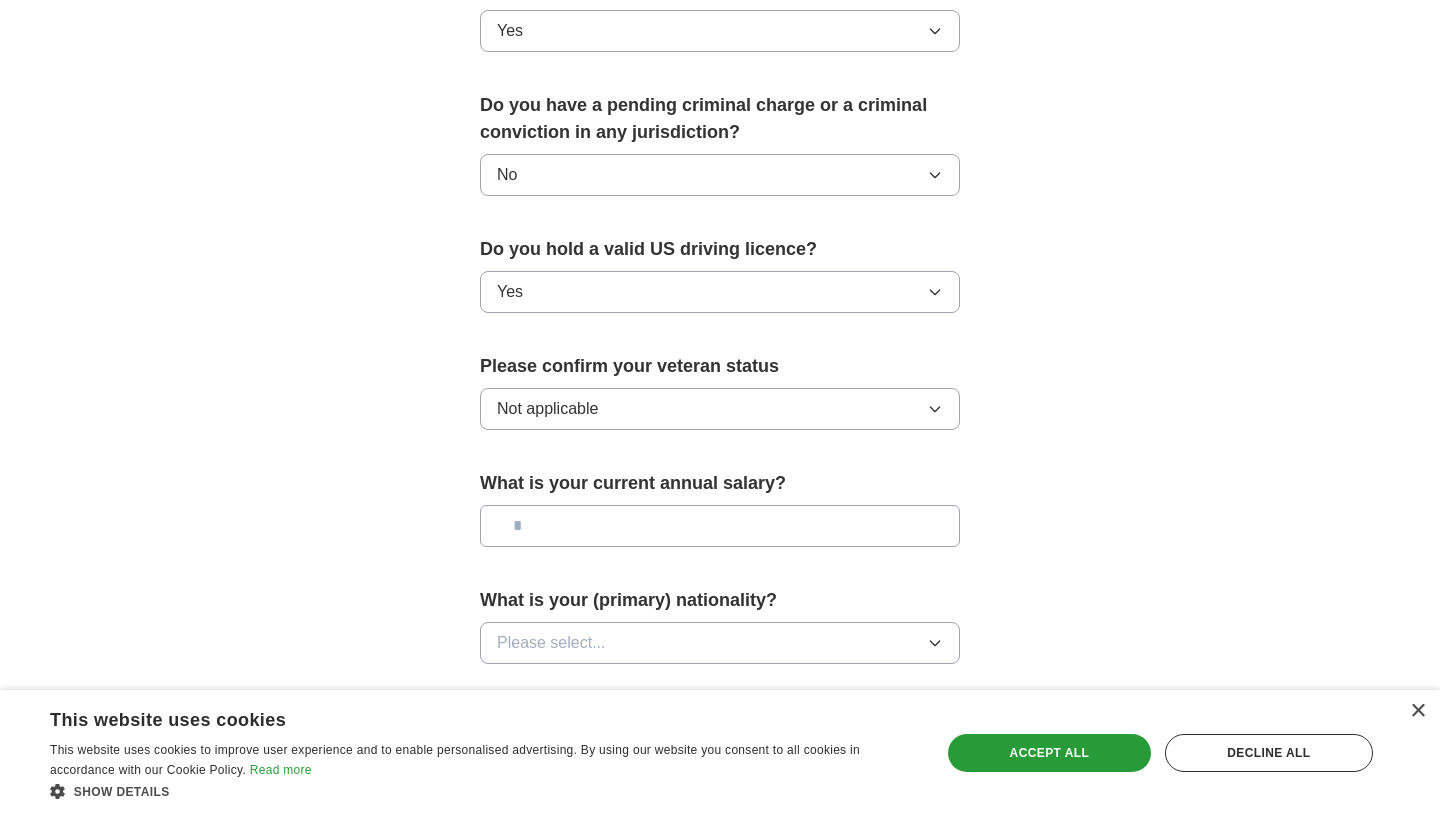 scroll, scrollTop: 1236, scrollLeft: 0, axis: vertical 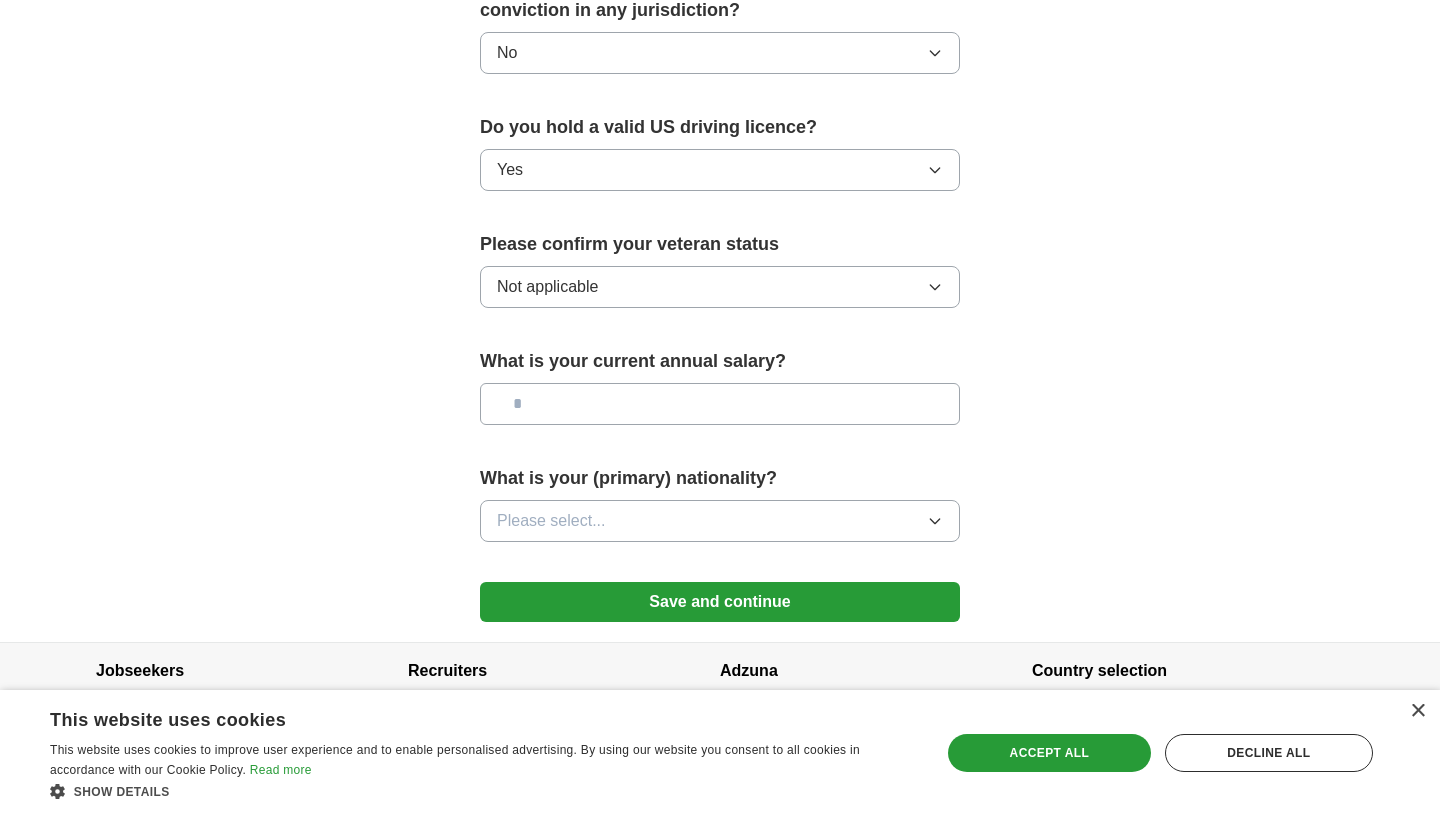 click at bounding box center (720, 404) 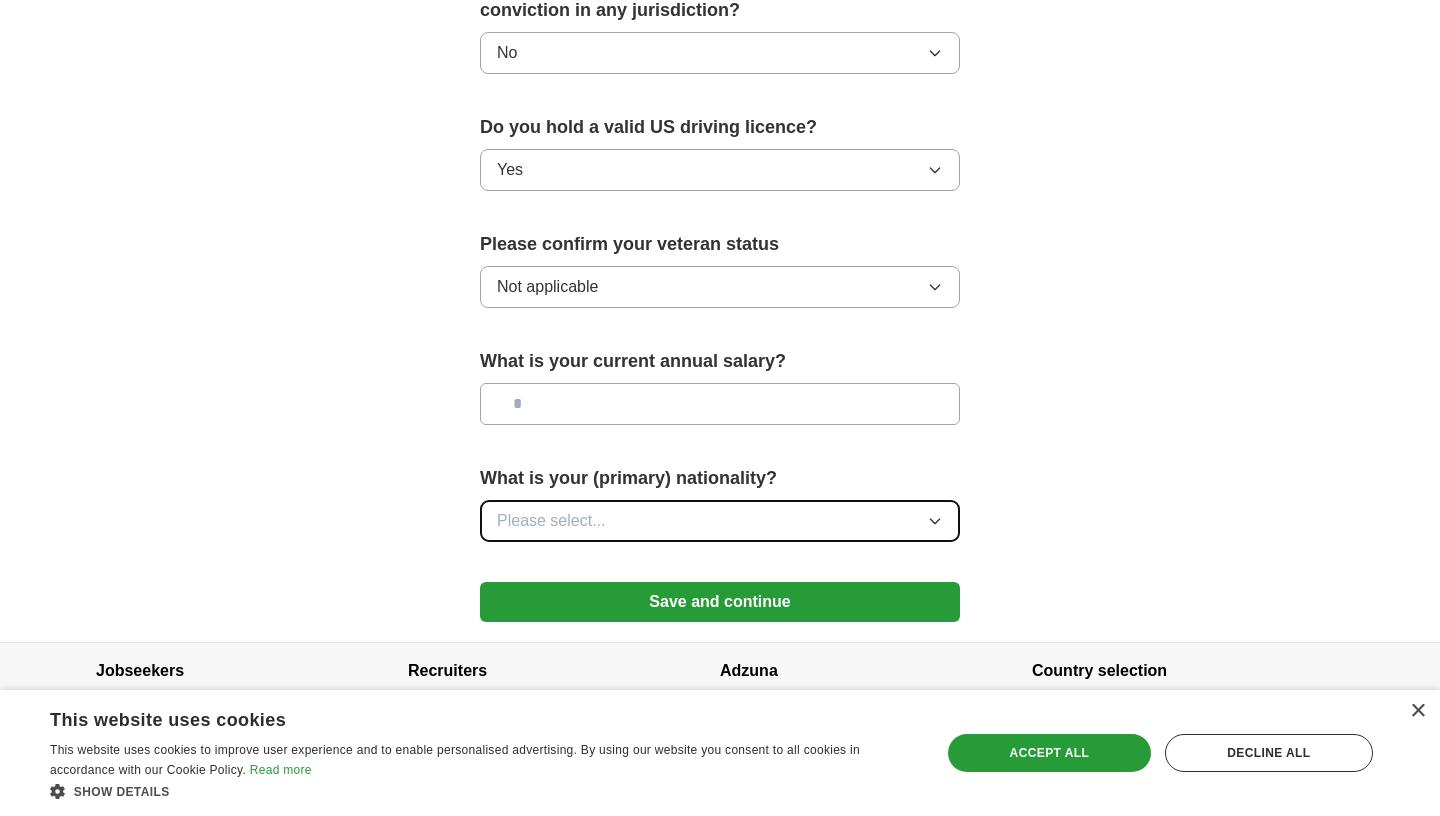click on "Please select..." at bounding box center (720, 521) 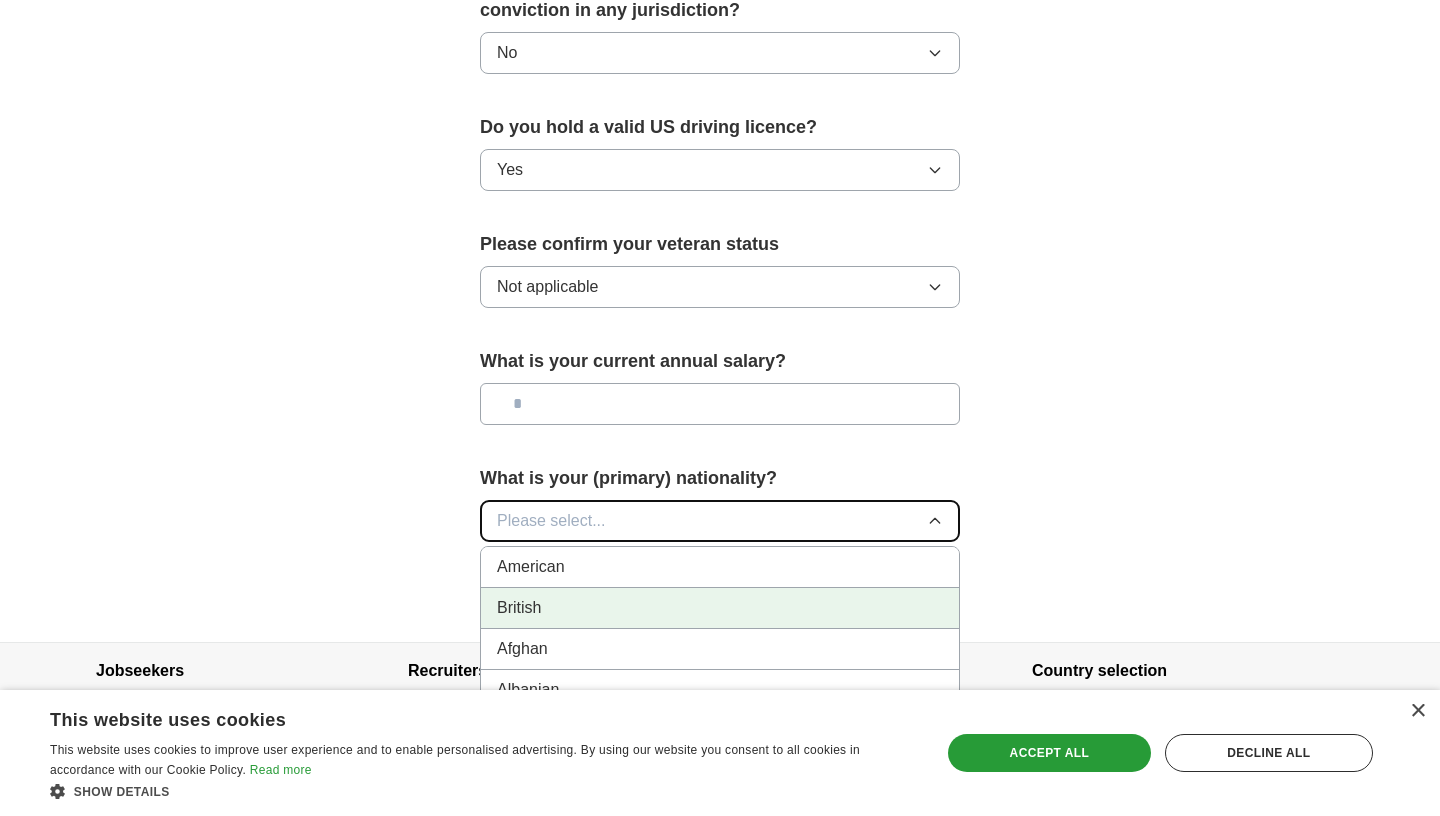 scroll, scrollTop: 19, scrollLeft: 0, axis: vertical 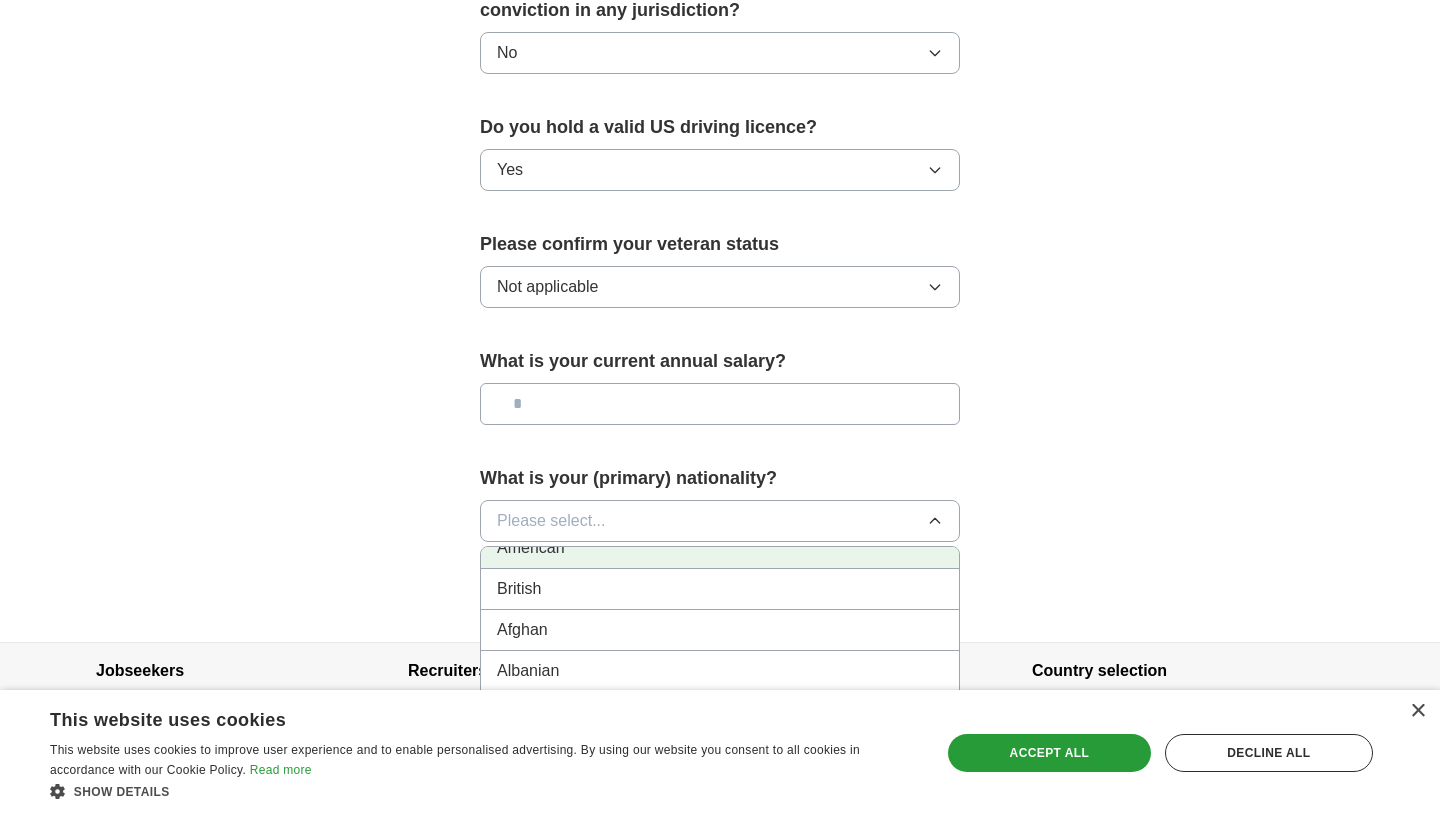 click on "American" at bounding box center (720, 548) 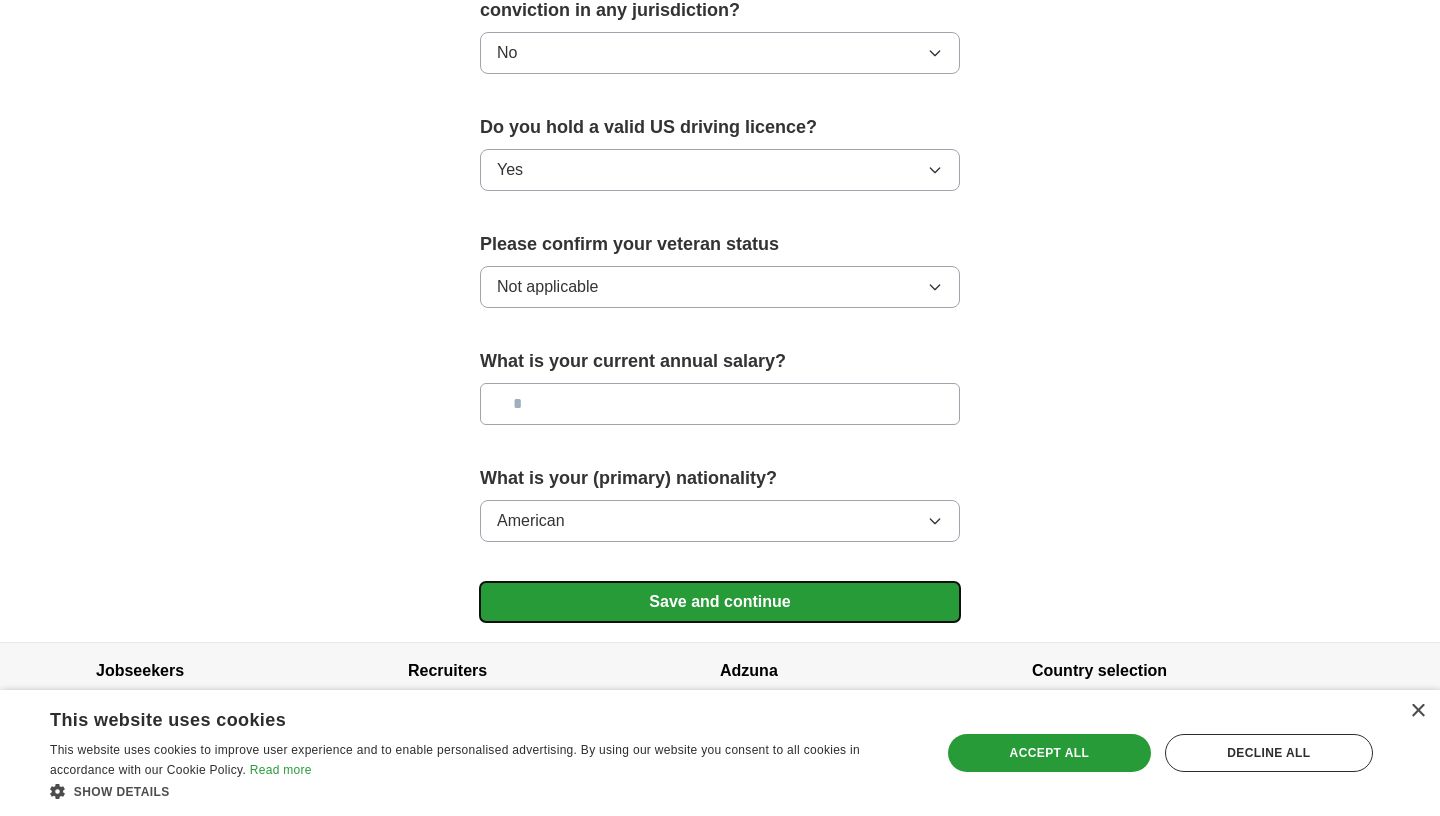 click on "Save and continue" at bounding box center (720, 602) 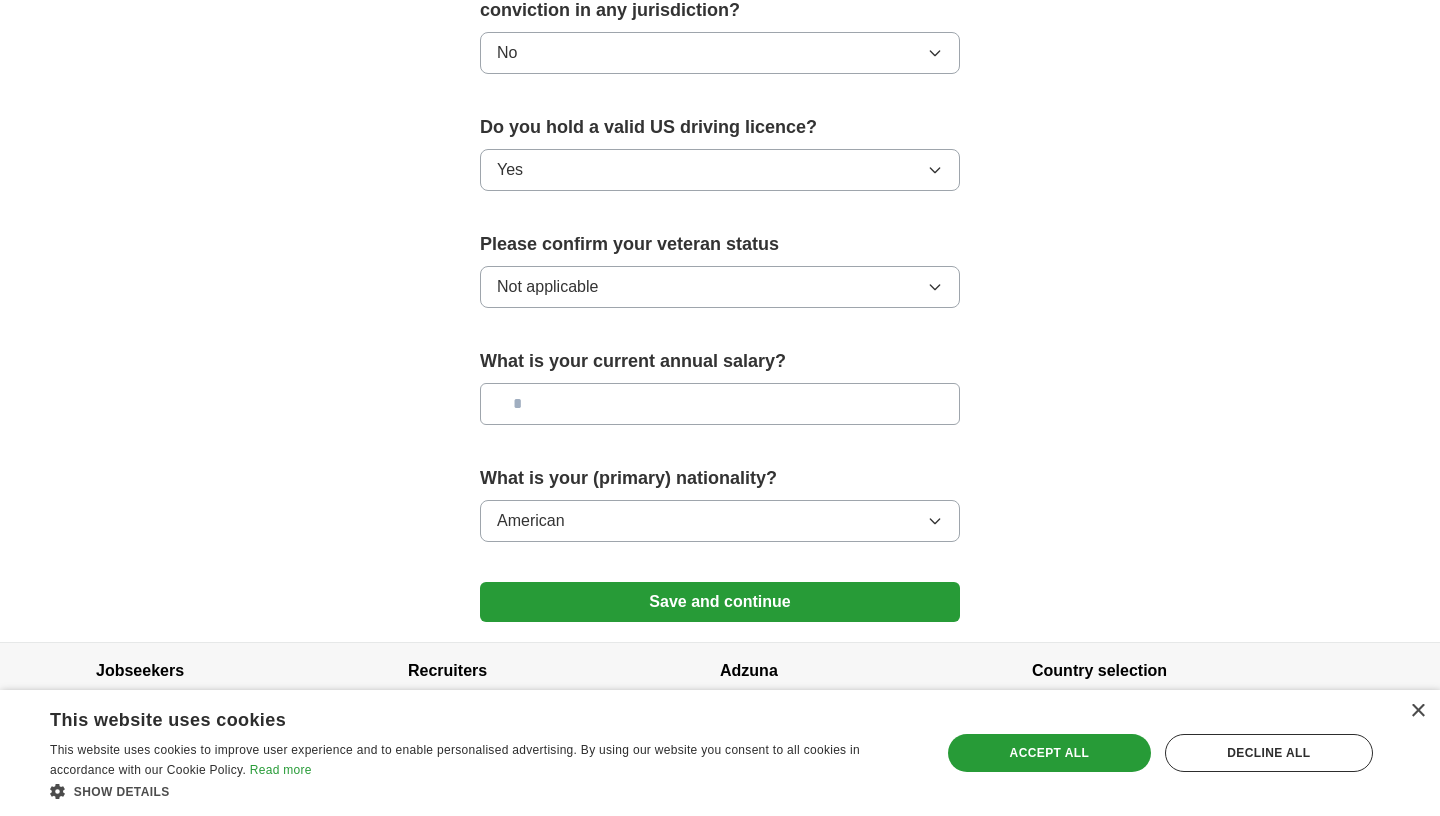 scroll, scrollTop: 591, scrollLeft: 0, axis: vertical 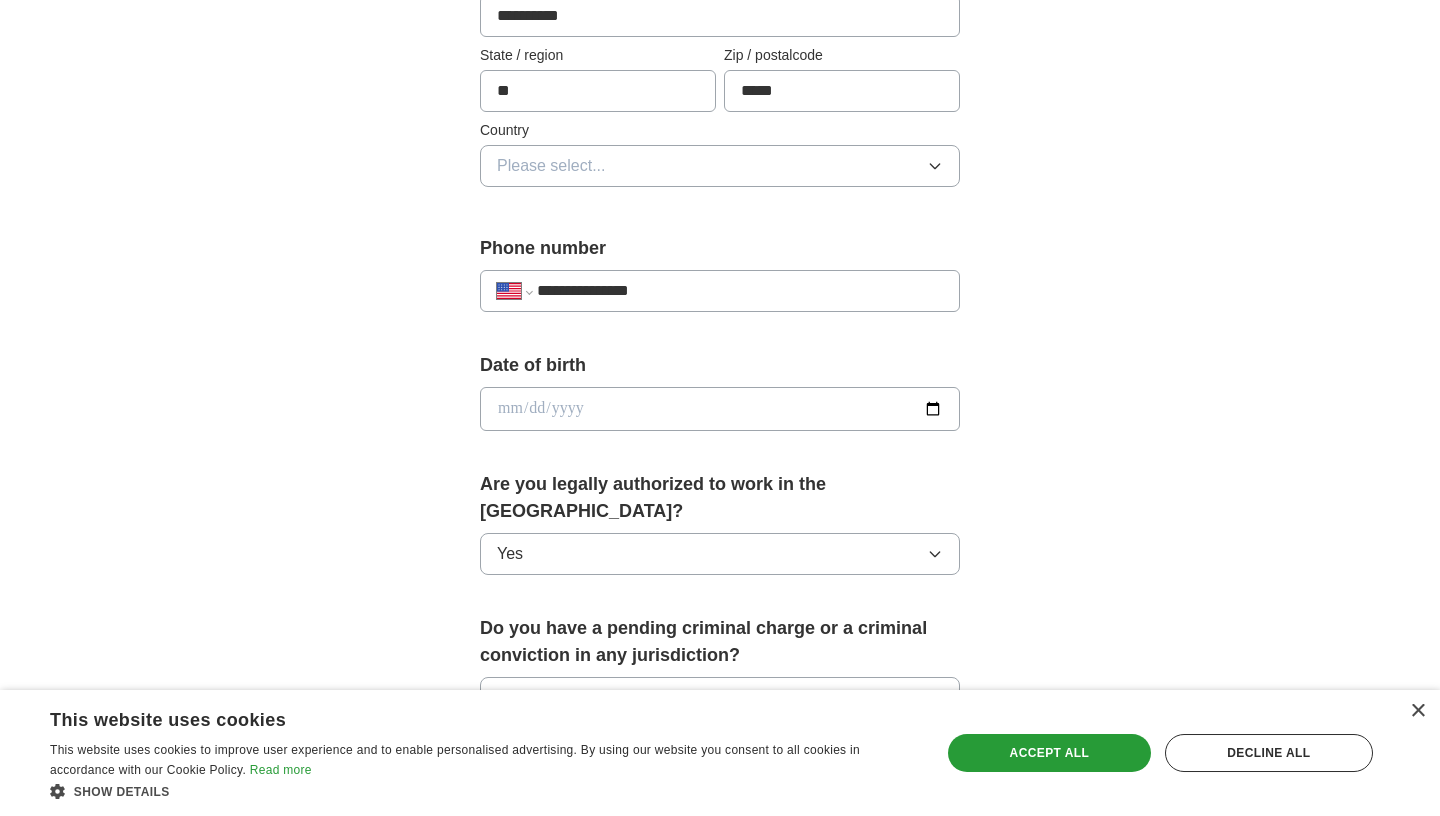 click at bounding box center (720, 409) 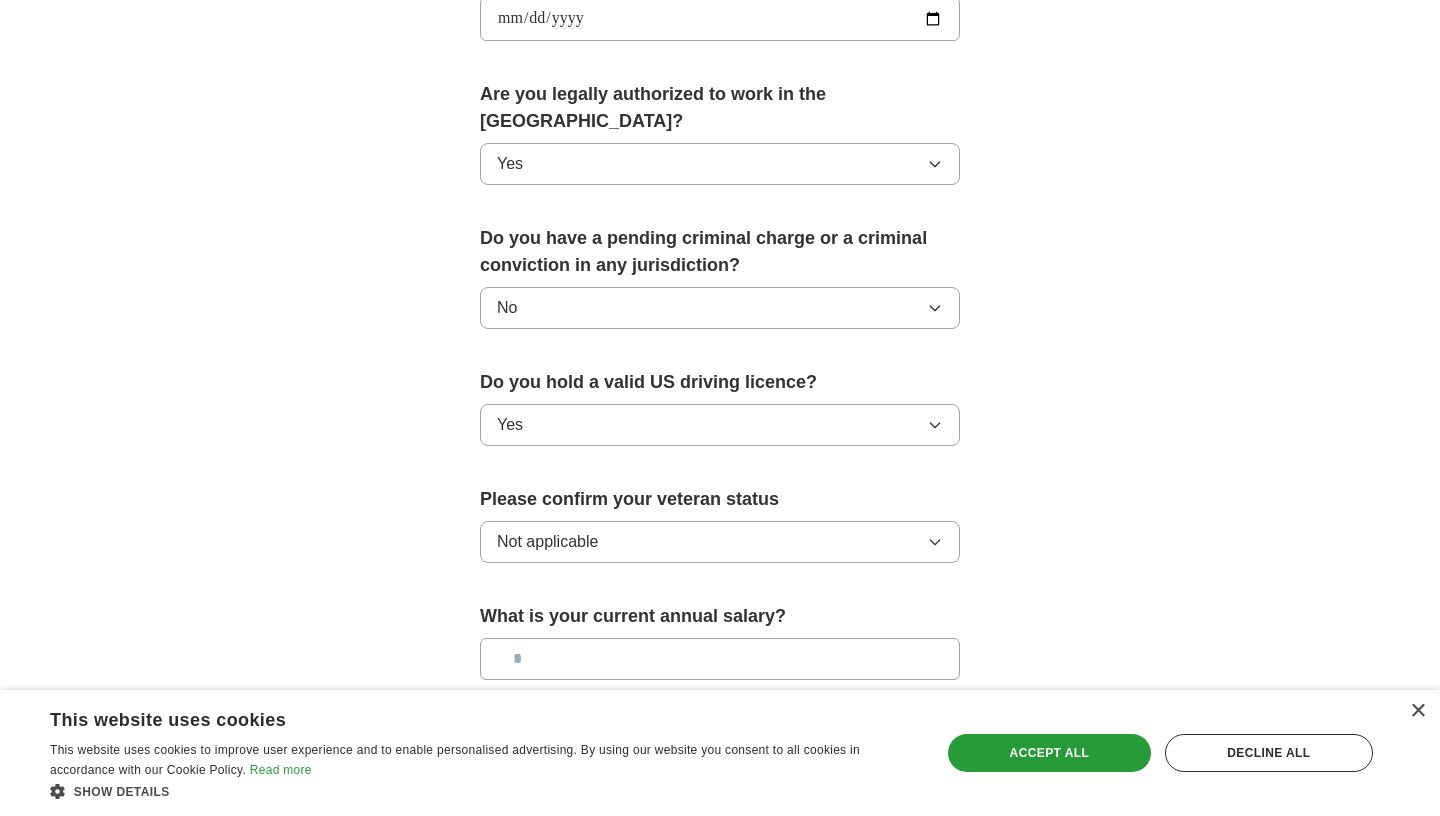 scroll, scrollTop: 1236, scrollLeft: 0, axis: vertical 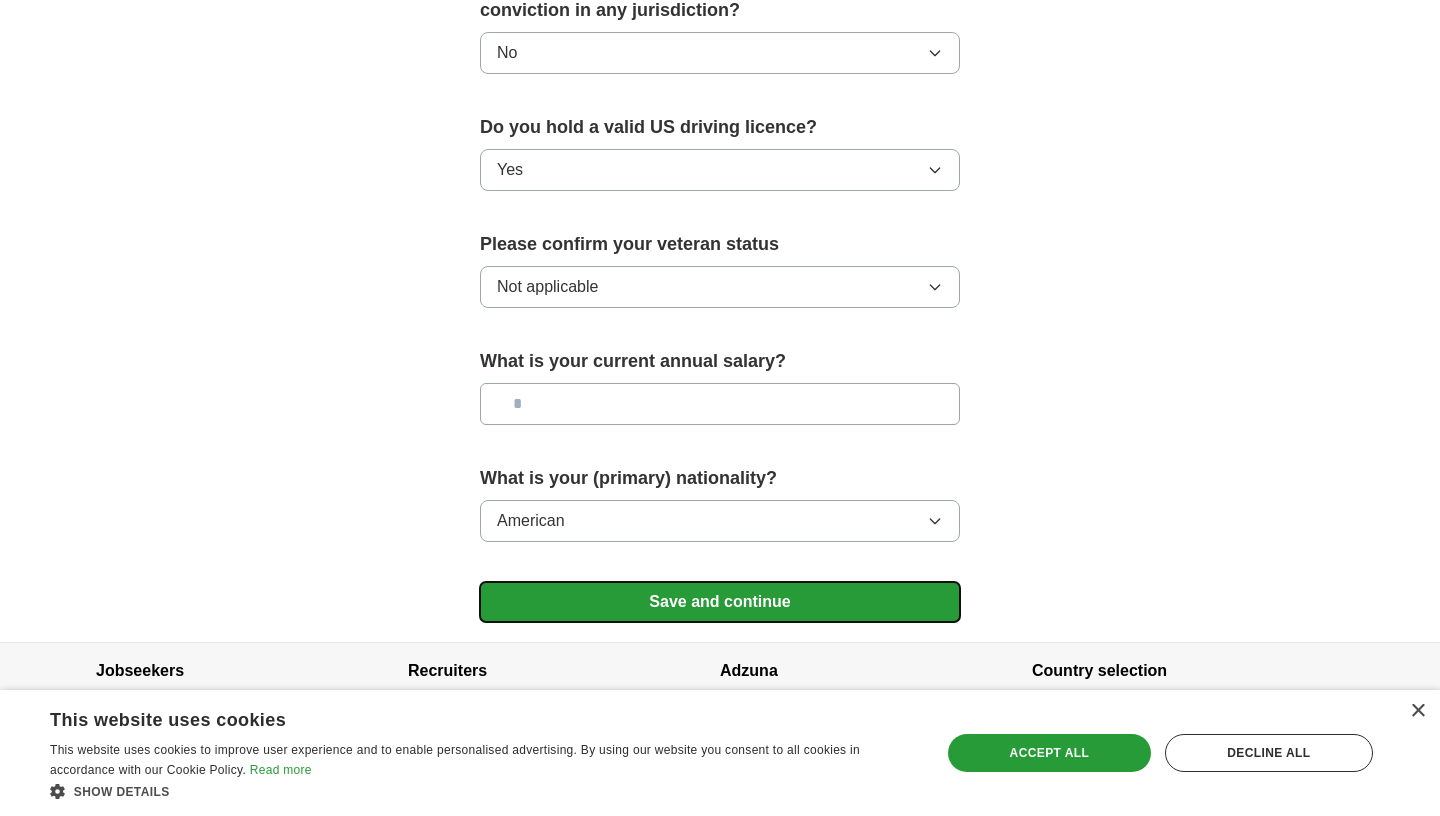 click on "Save and continue" at bounding box center (720, 602) 